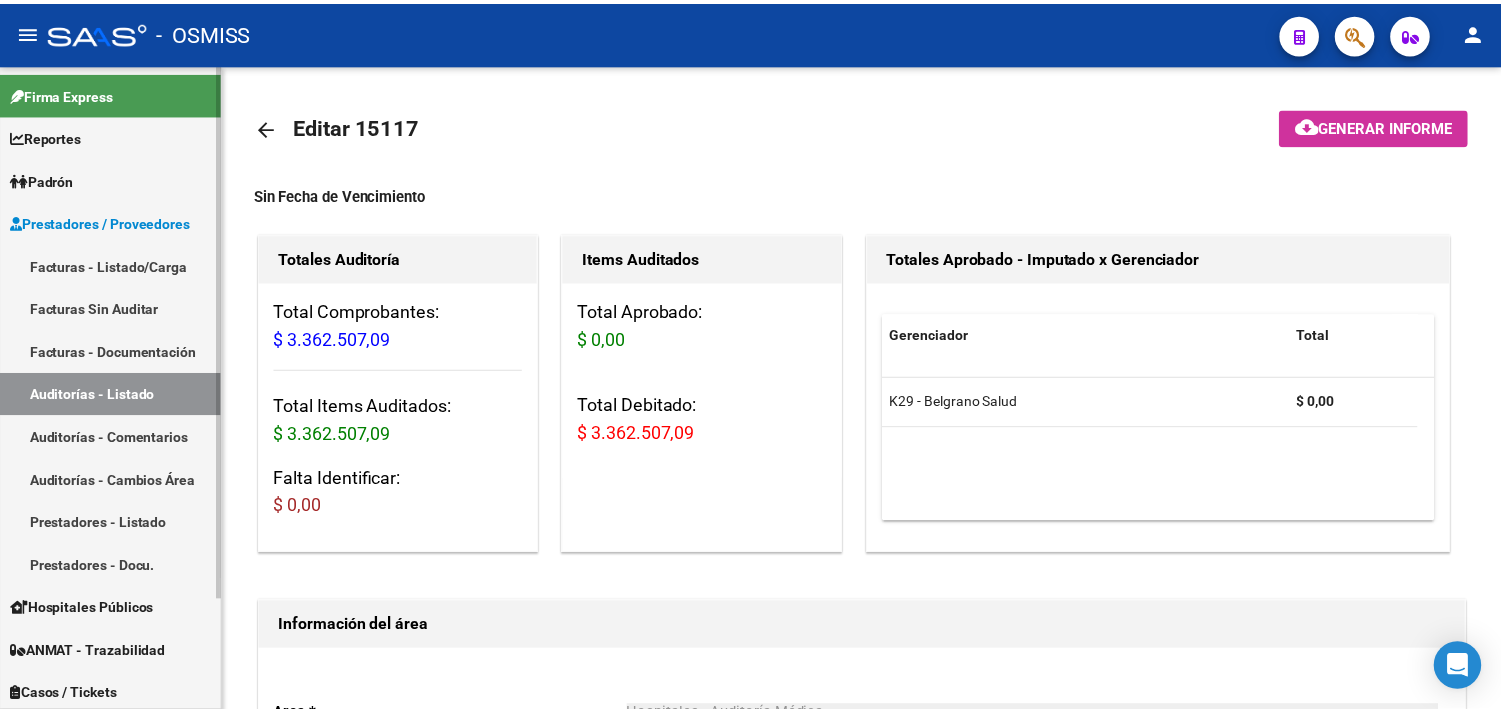 scroll, scrollTop: 0, scrollLeft: 0, axis: both 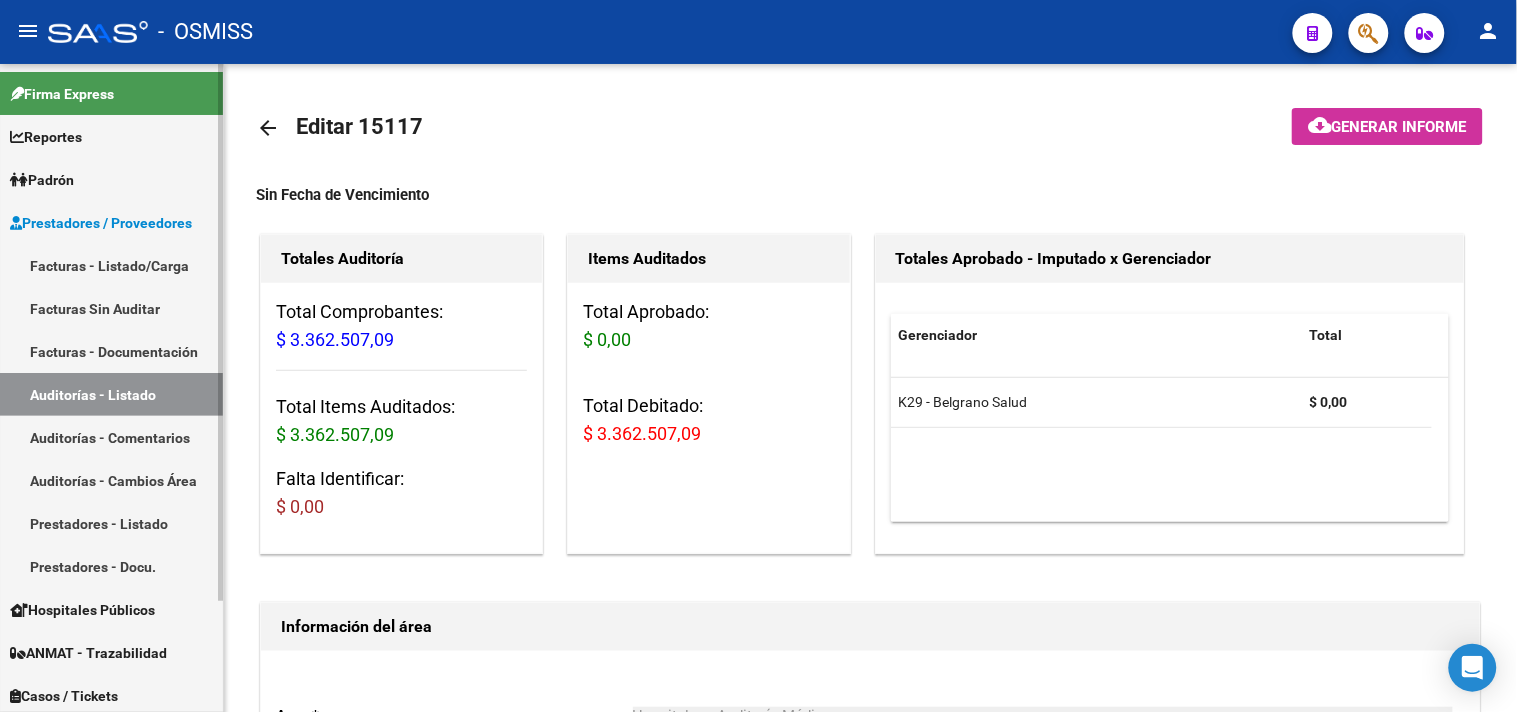 click on "Facturas - Listado/Carga" at bounding box center (111, 265) 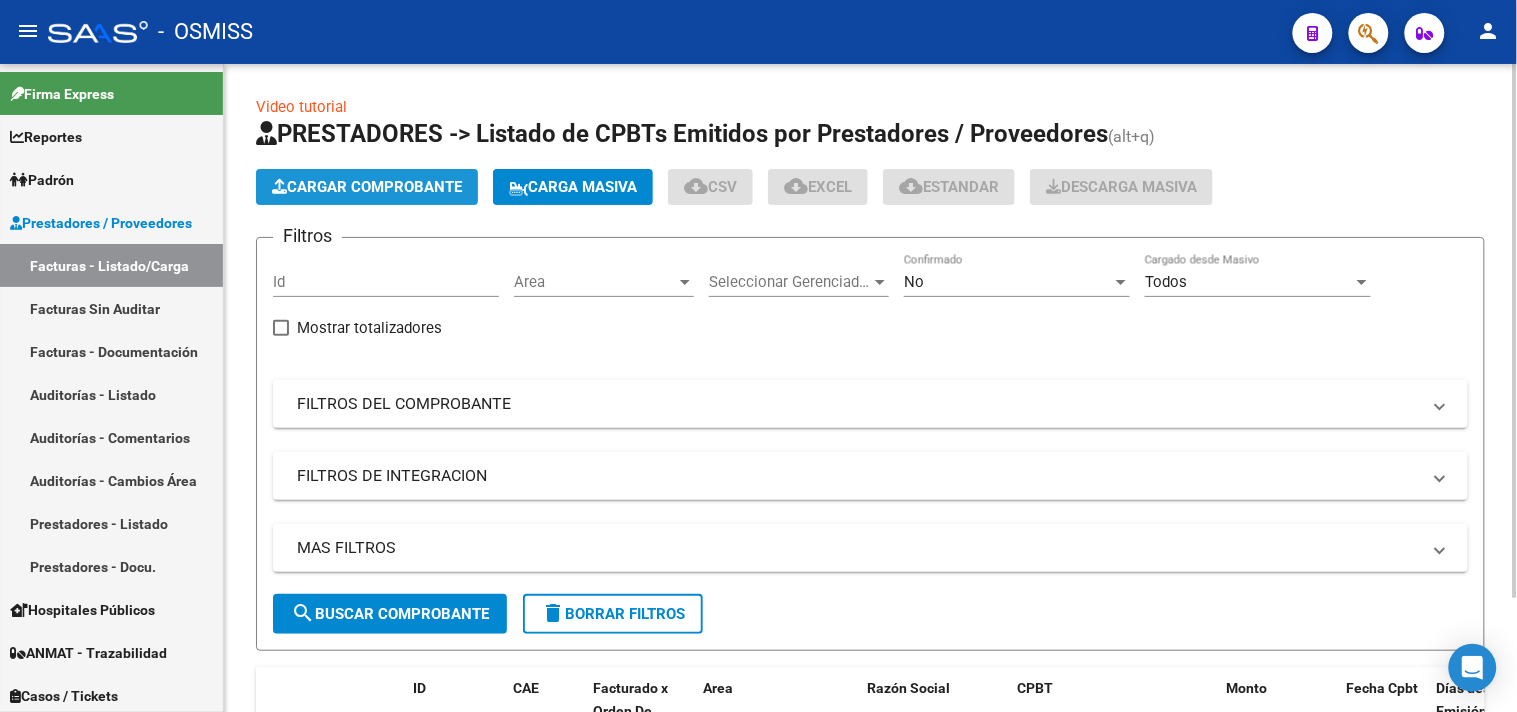 click on "Cargar Comprobante" 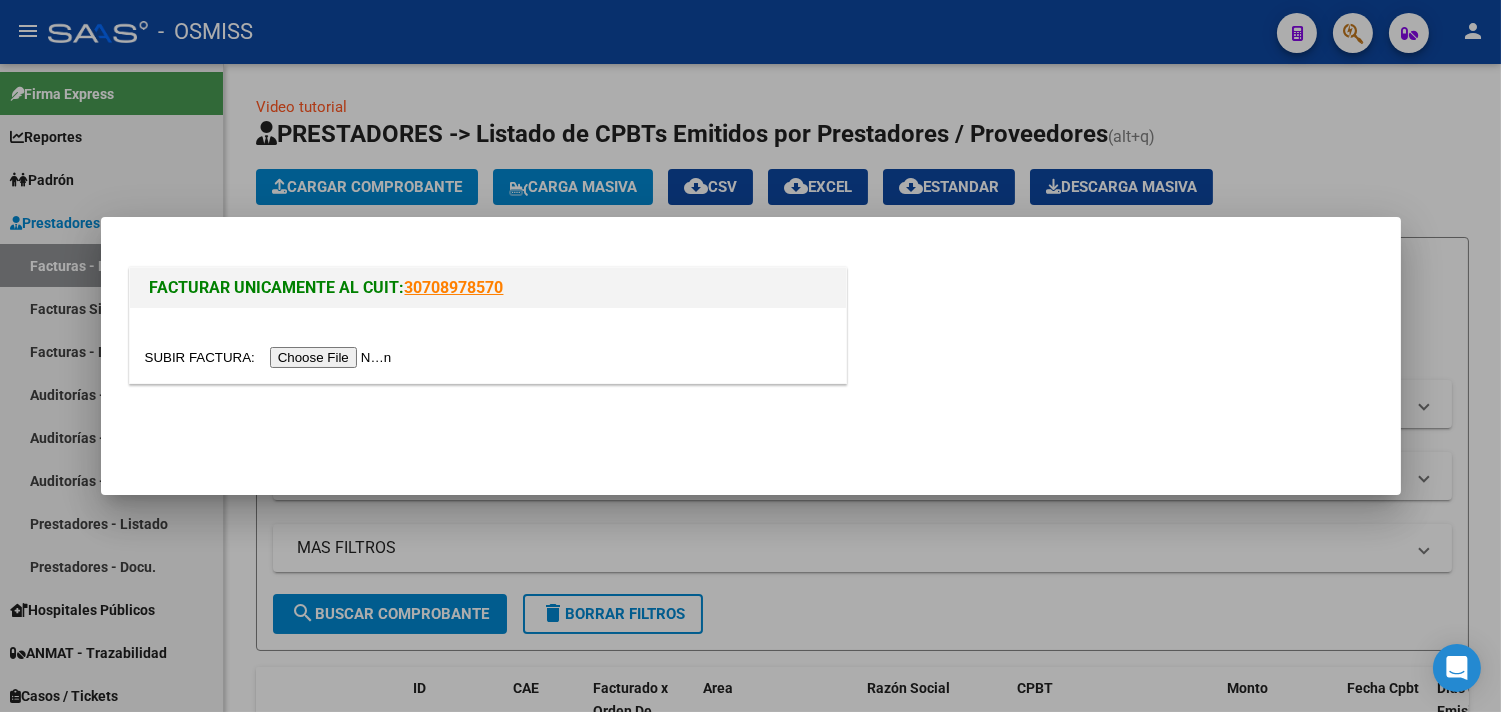 click at bounding box center (271, 357) 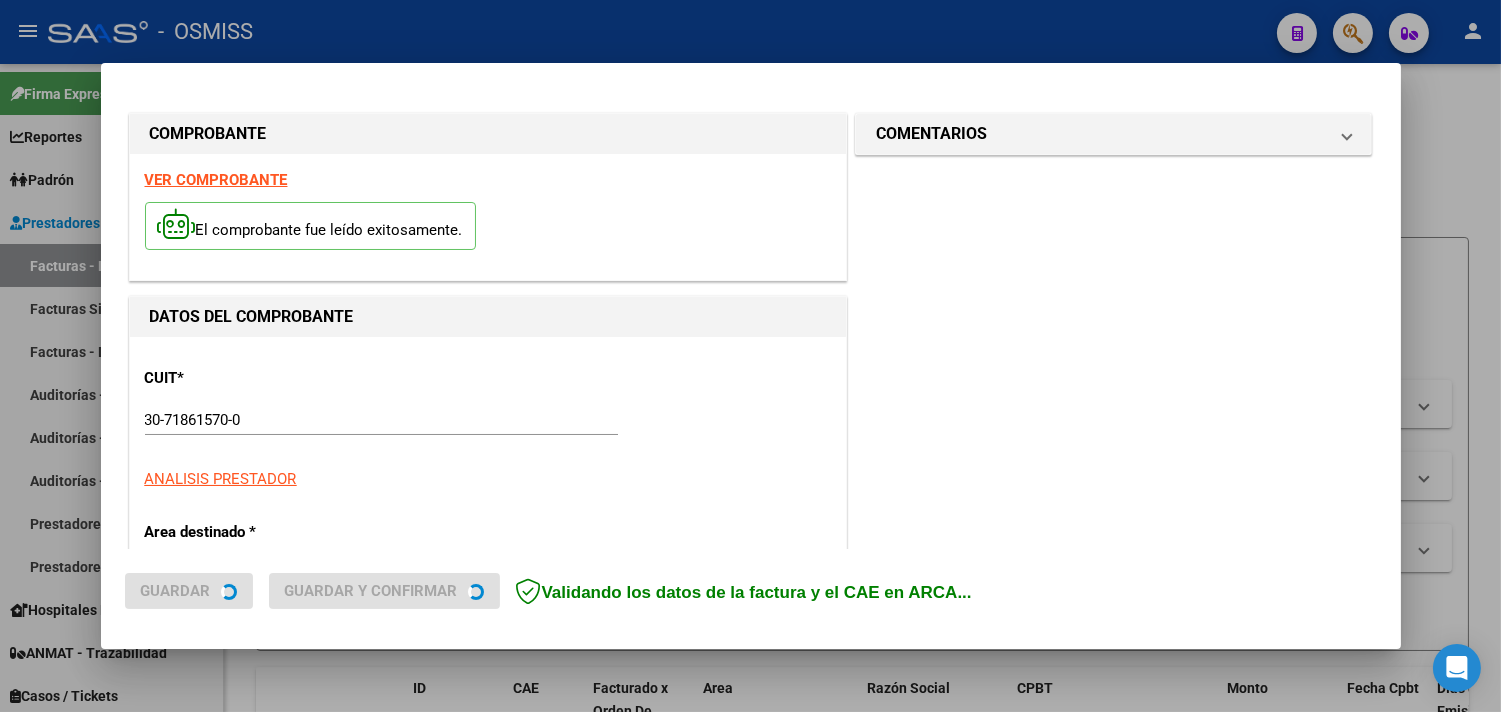 type on "2025-09-05" 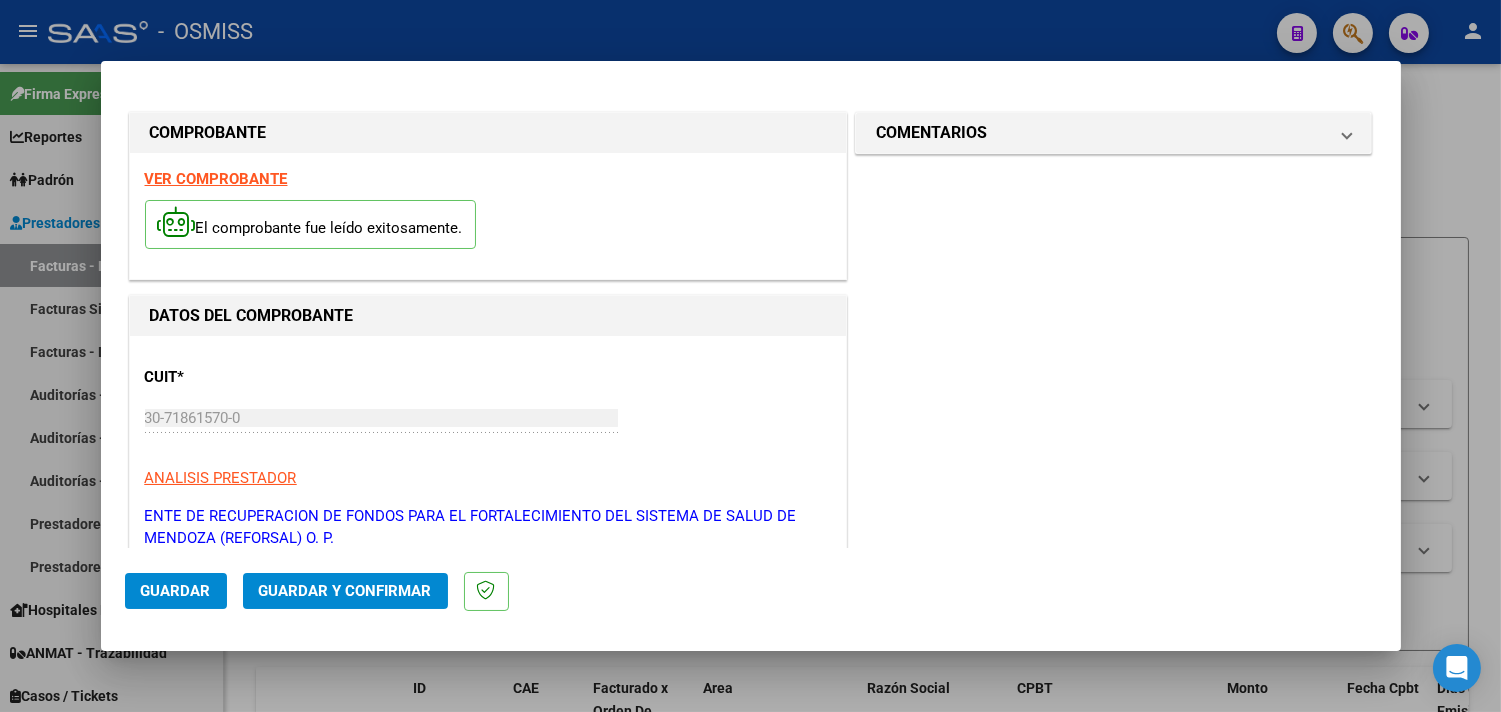 scroll, scrollTop: 444, scrollLeft: 0, axis: vertical 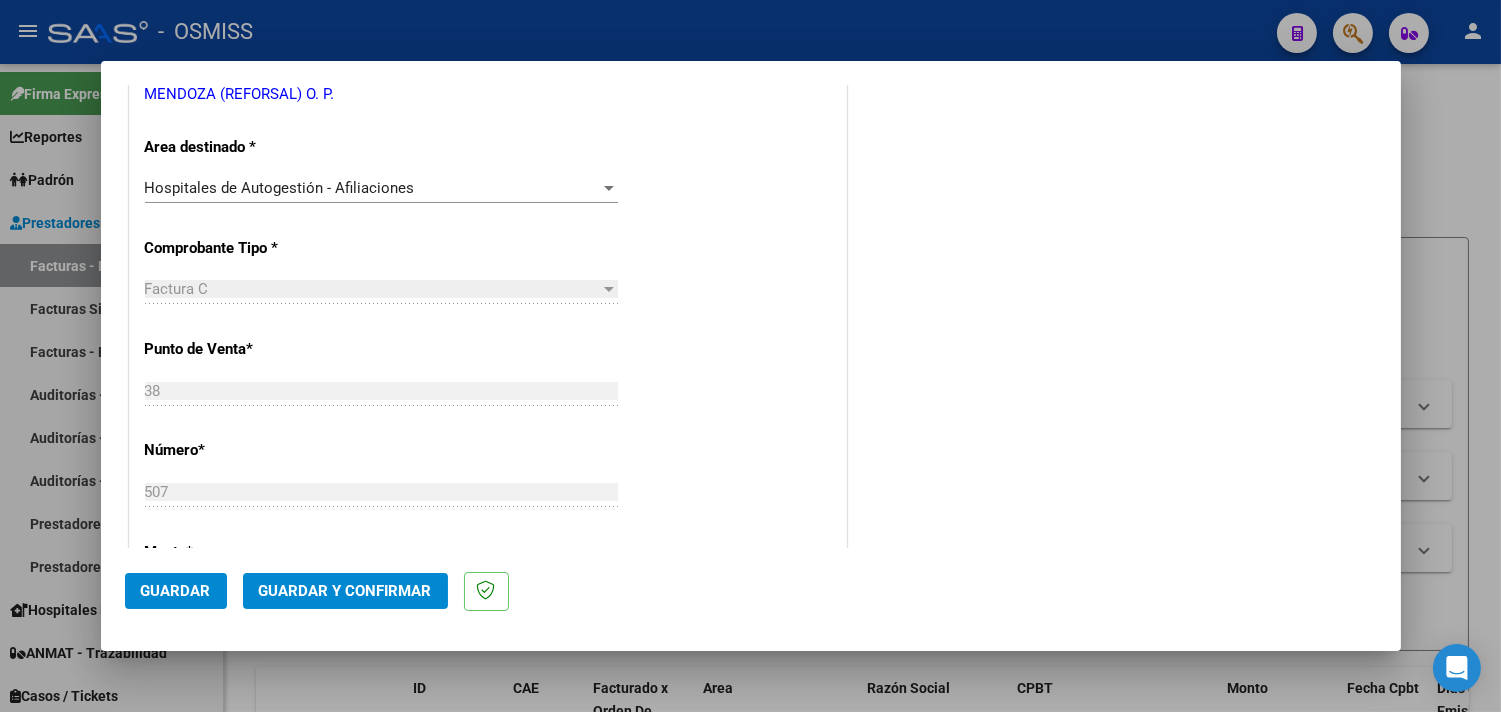 click on "Guardar y Confirmar" 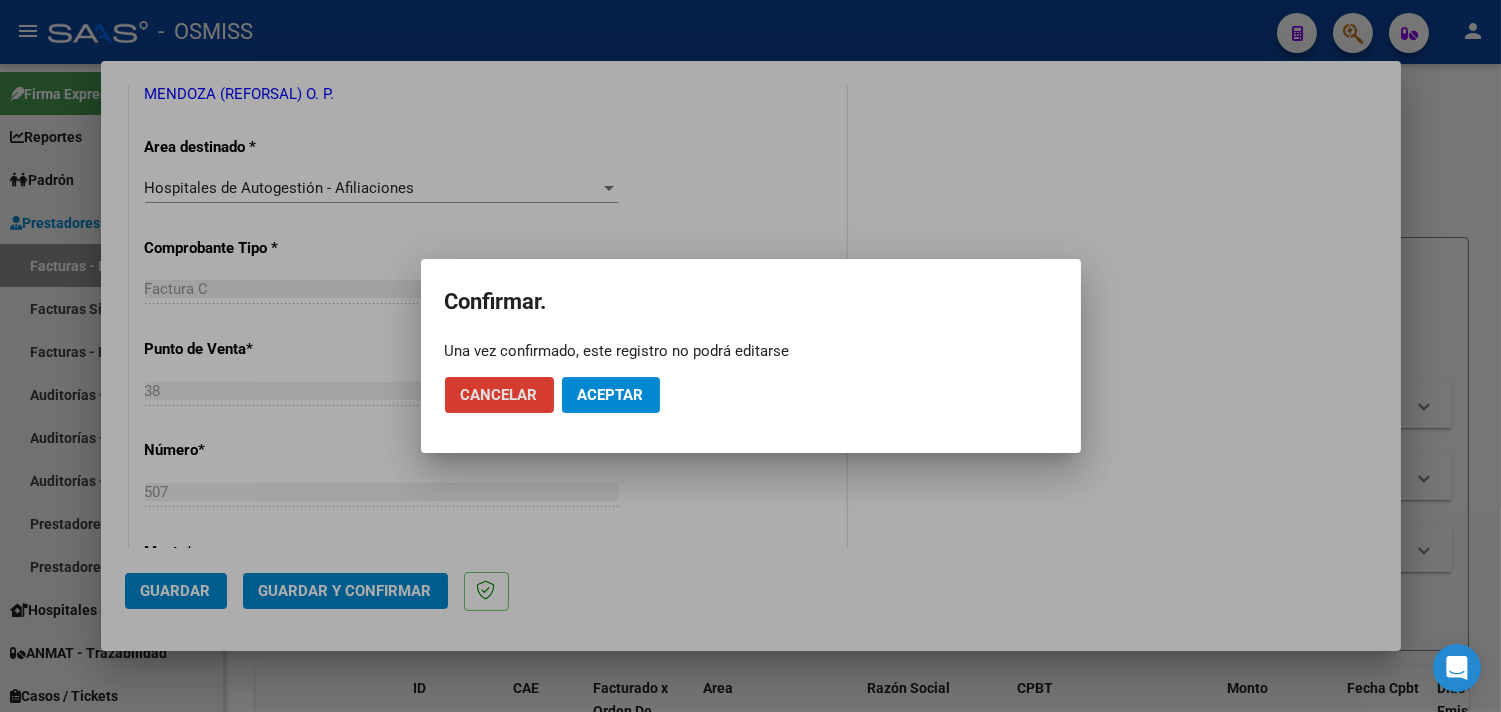 click on "Aceptar" 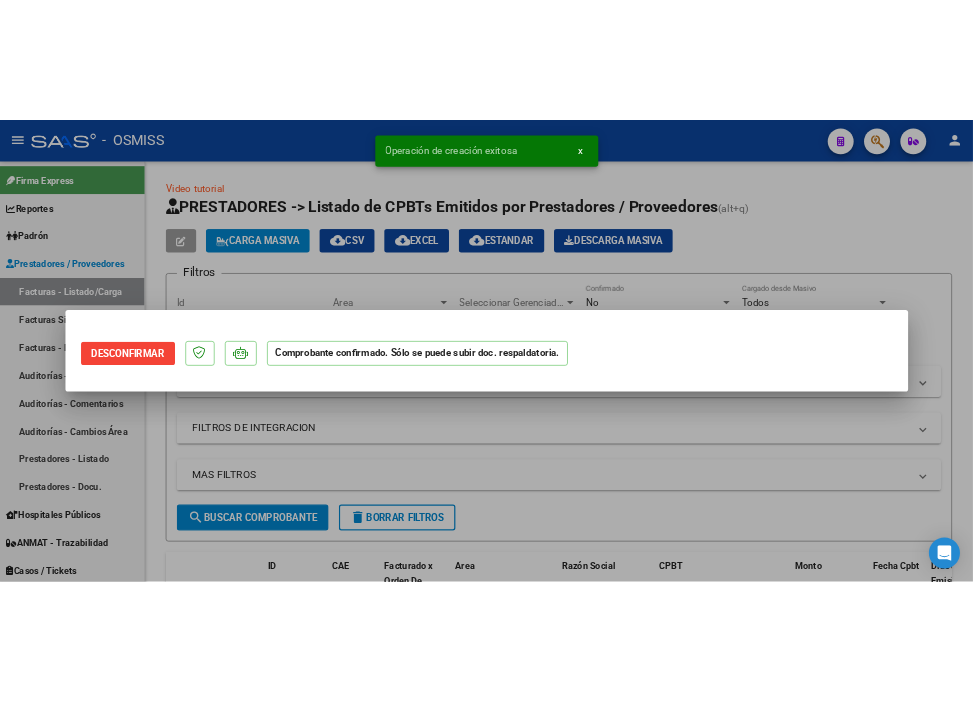 scroll, scrollTop: 0, scrollLeft: 0, axis: both 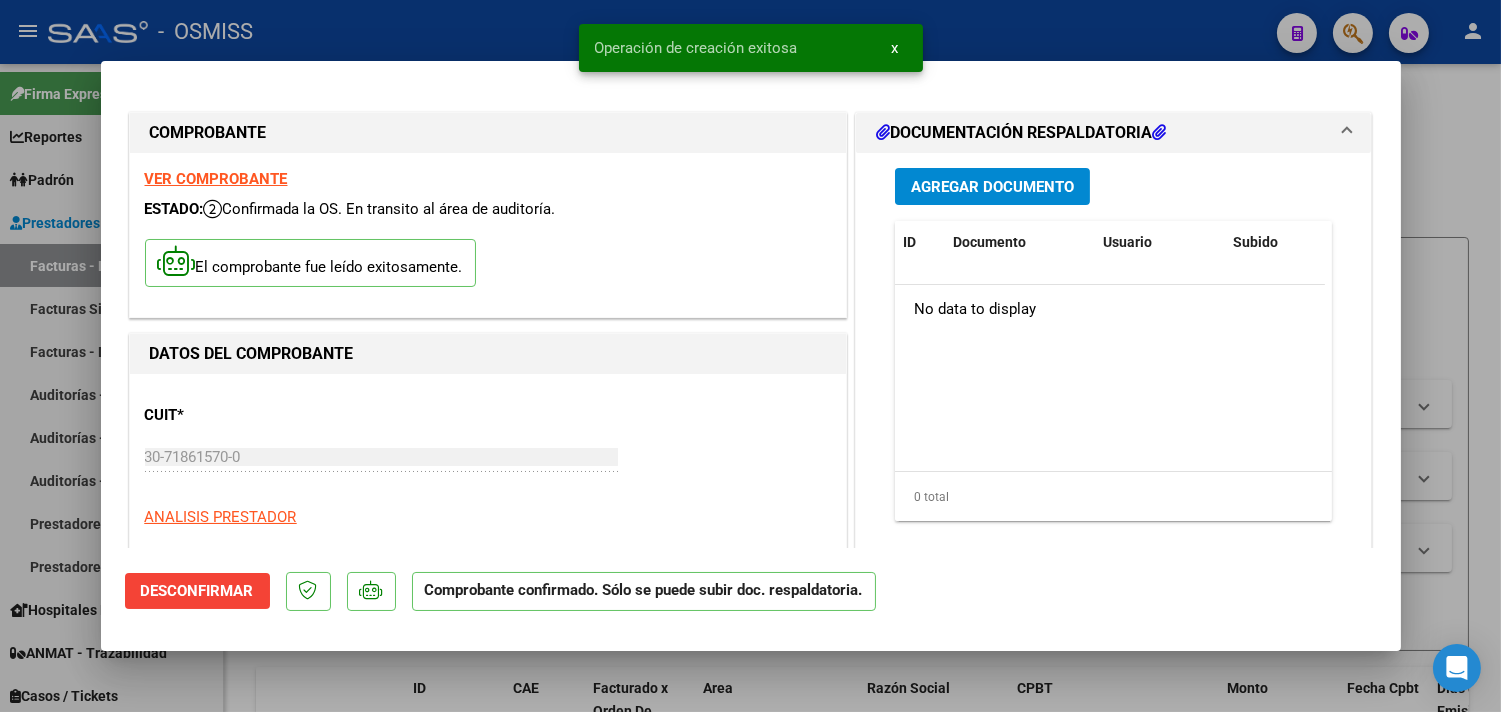 click at bounding box center [750, 356] 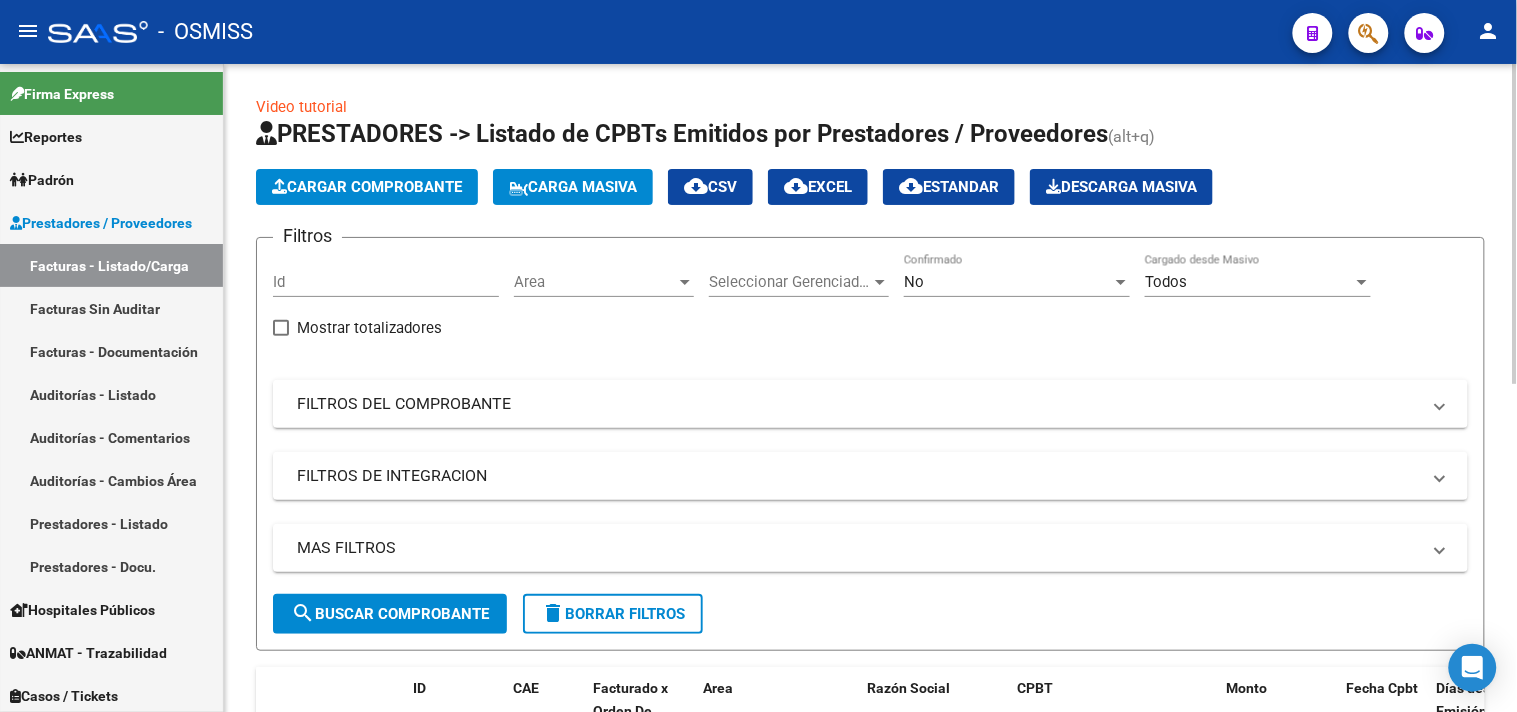 click on "Cargar Comprobante" 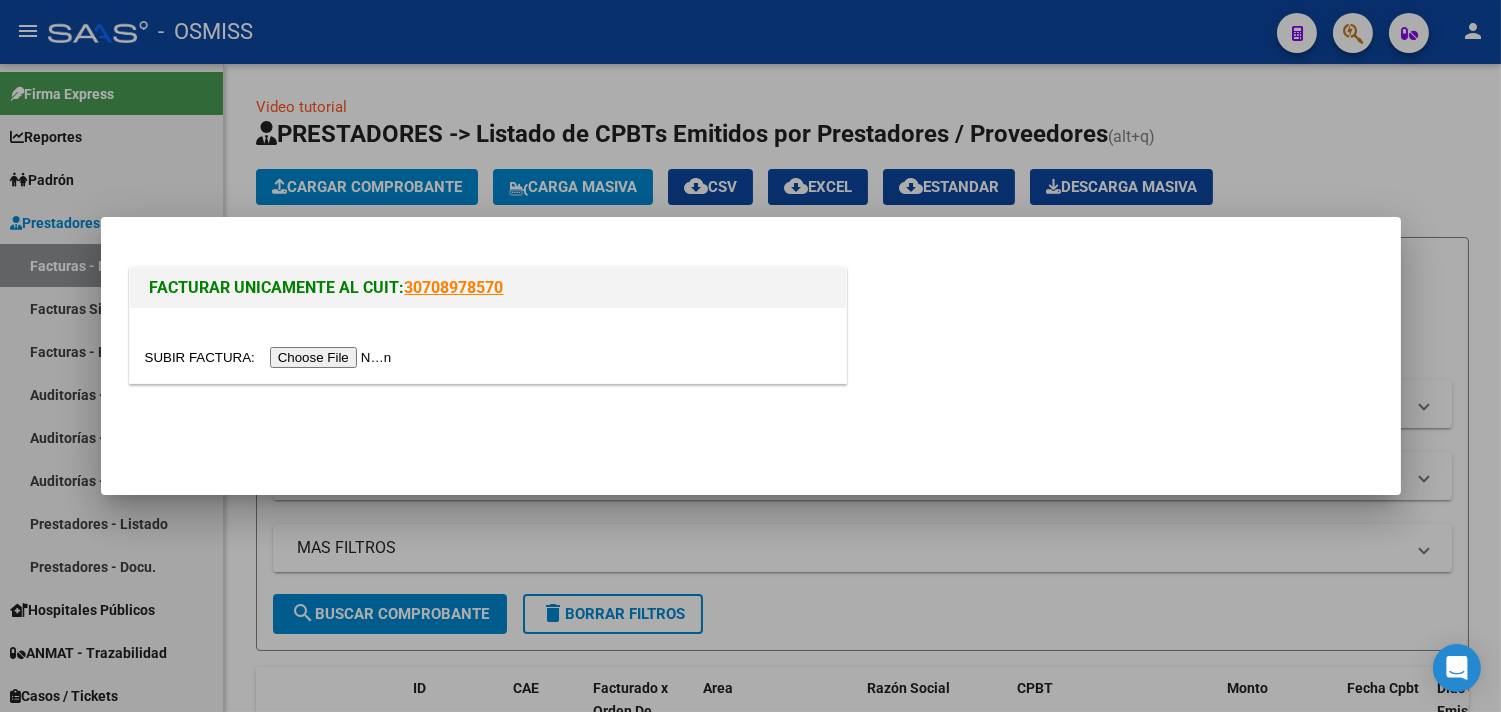 click at bounding box center (488, 357) 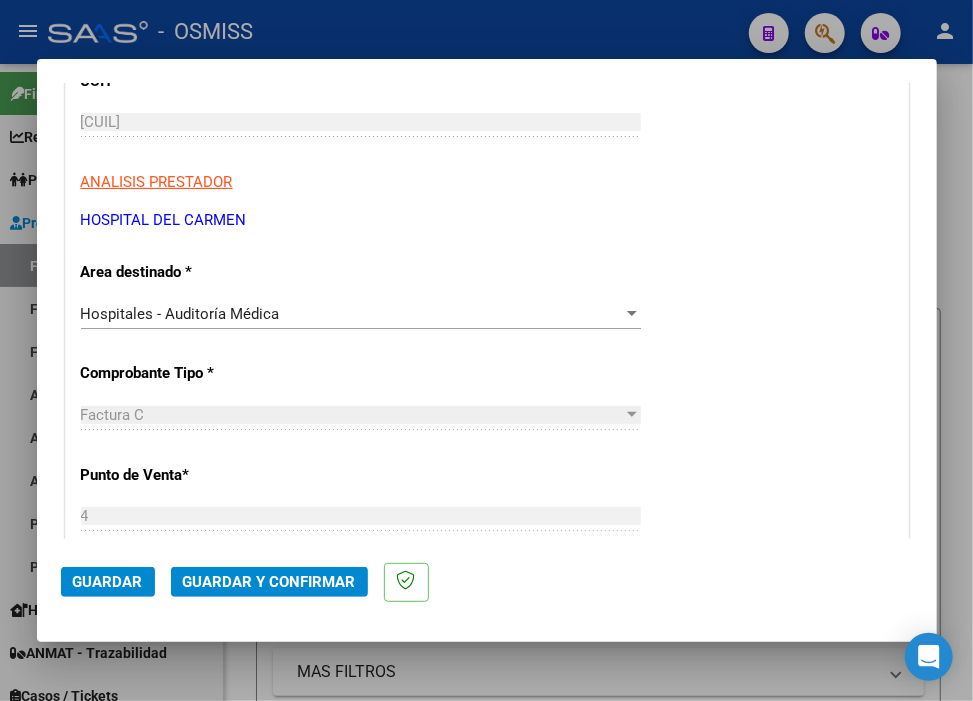scroll, scrollTop: 333, scrollLeft: 0, axis: vertical 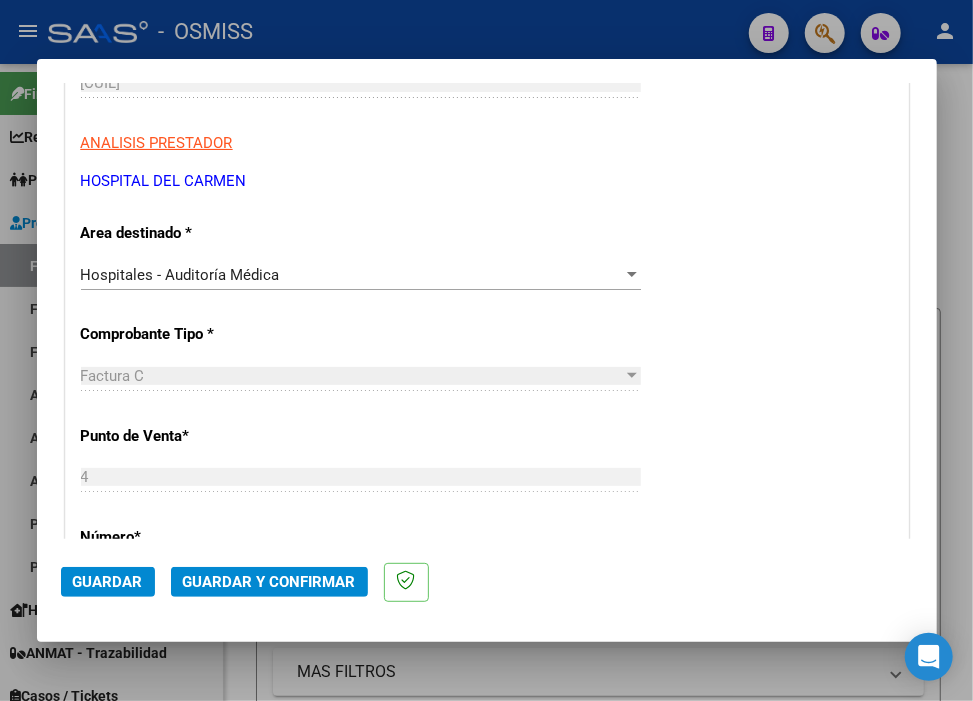 click on "Hospitales - Auditoría Médica Seleccionar Area" at bounding box center (361, 275) 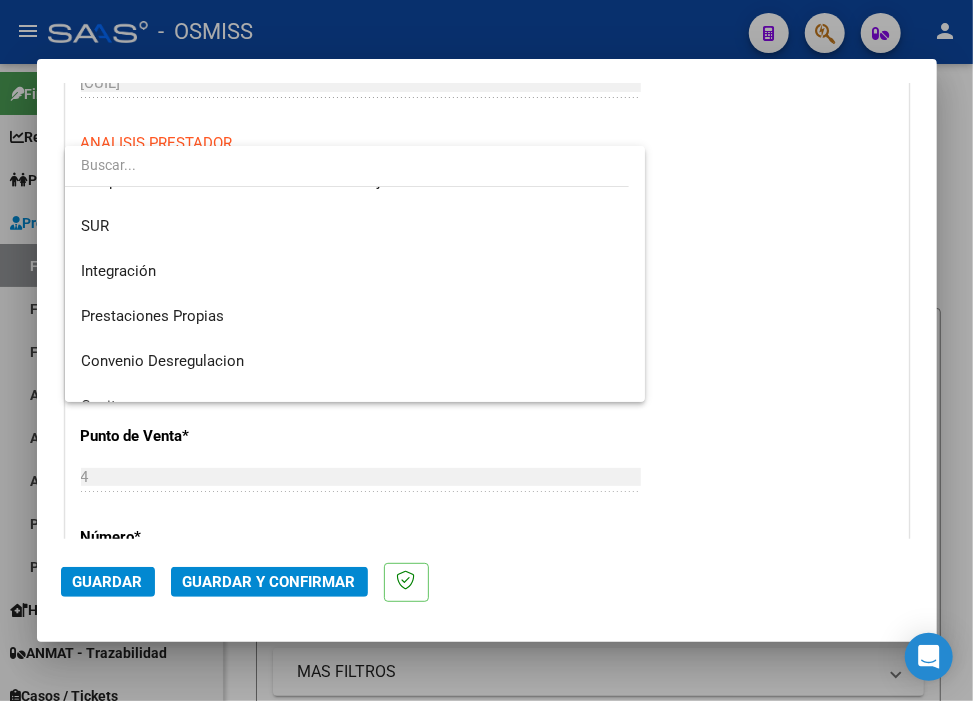scroll, scrollTop: 0, scrollLeft: 0, axis: both 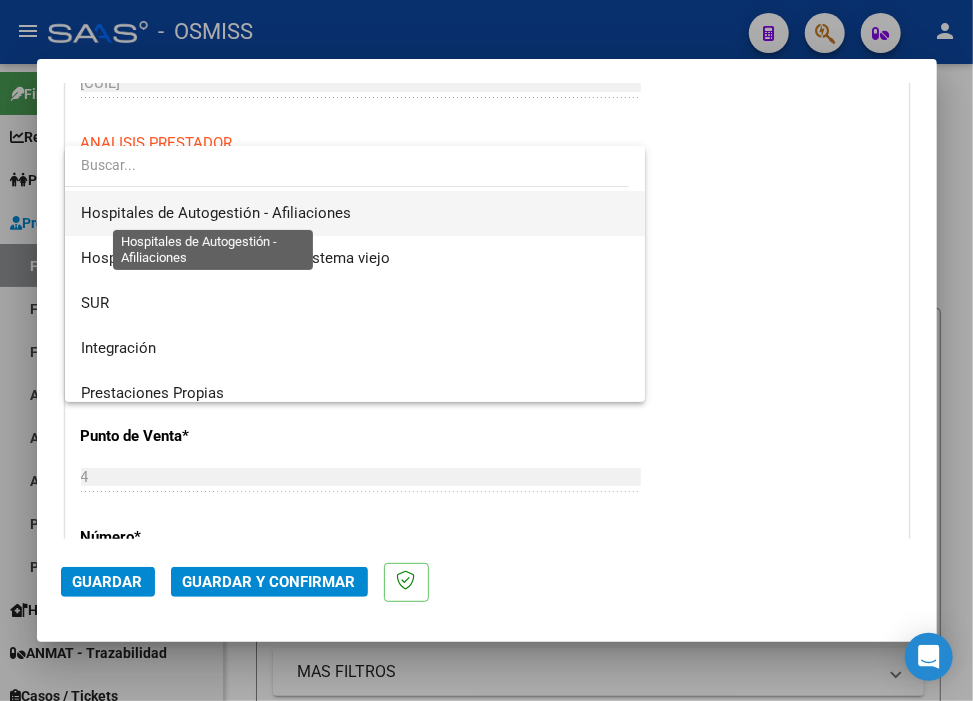 click on "Hospitales de Autogestión - Afiliaciones" at bounding box center (216, 213) 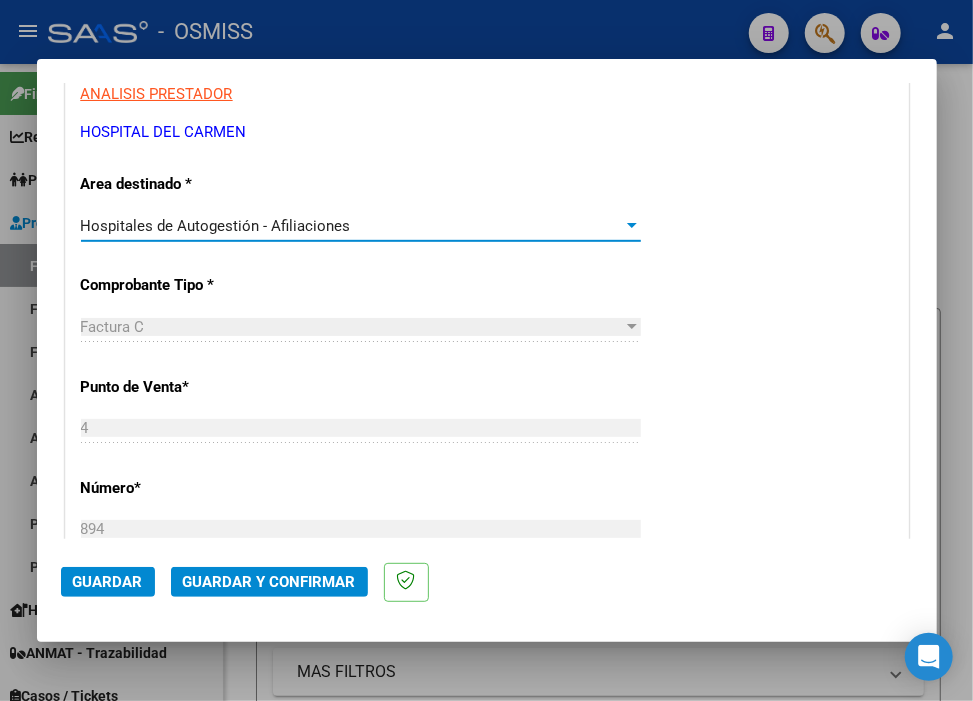 scroll, scrollTop: 222, scrollLeft: 0, axis: vertical 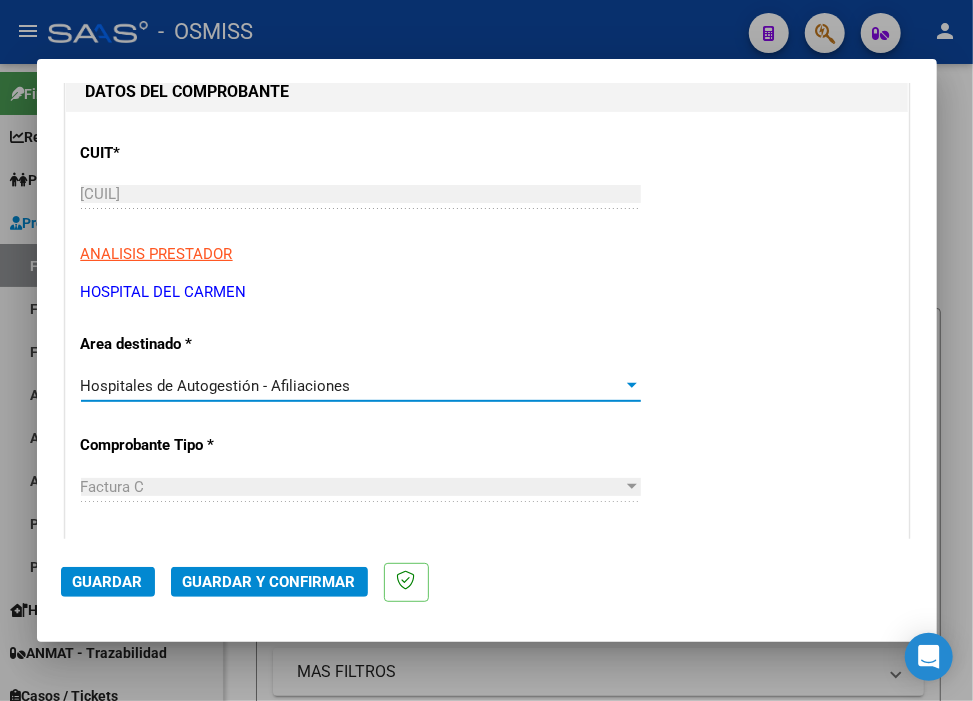 click on "Guardar y Confirmar" 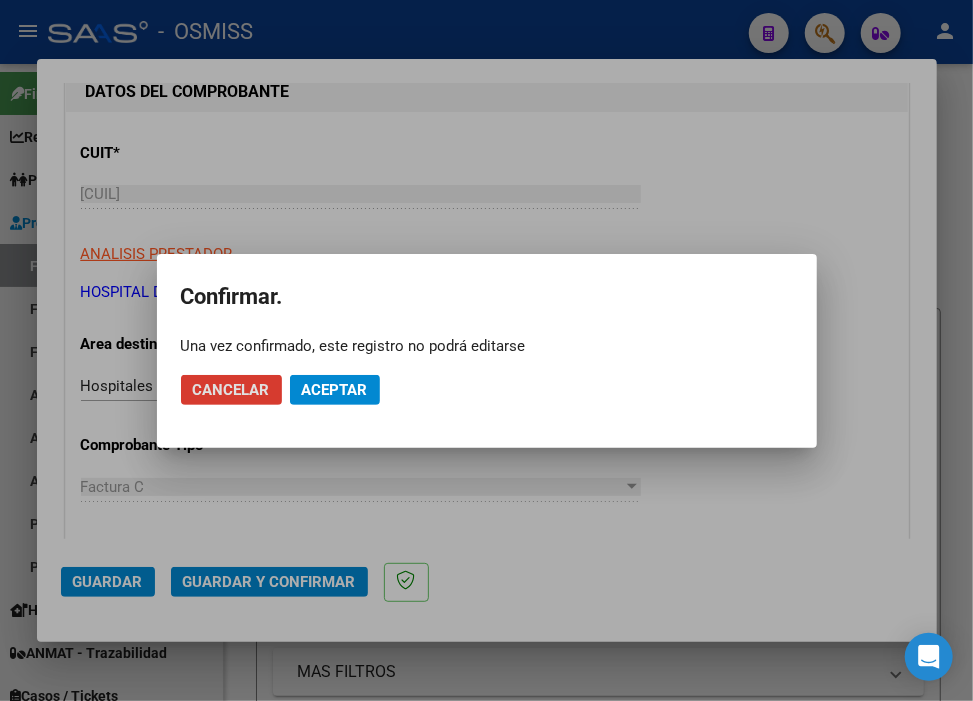 click on "Cancelar Aceptar" 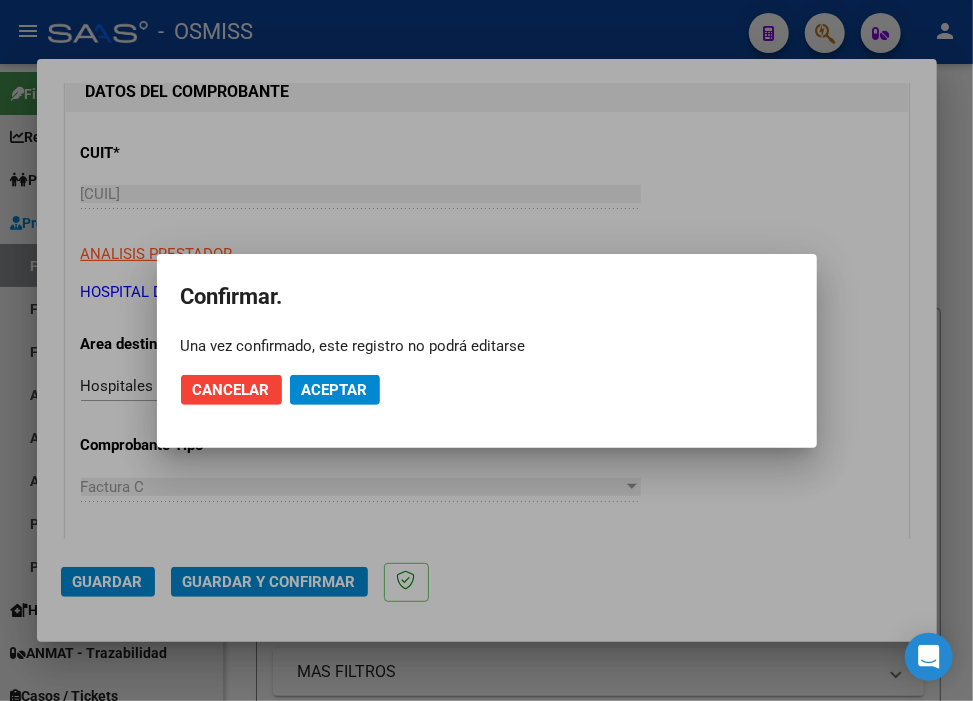 click on "Aceptar" 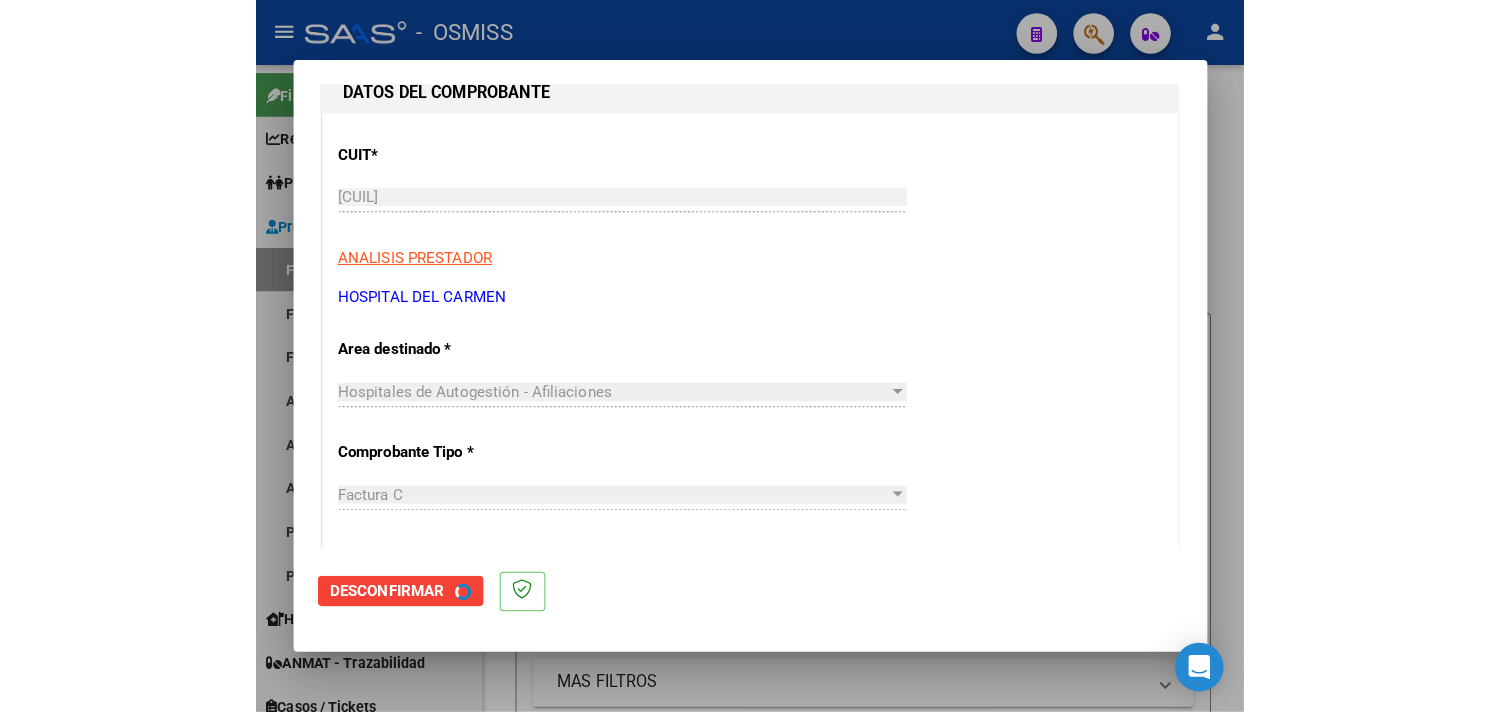 scroll, scrollTop: 0, scrollLeft: 0, axis: both 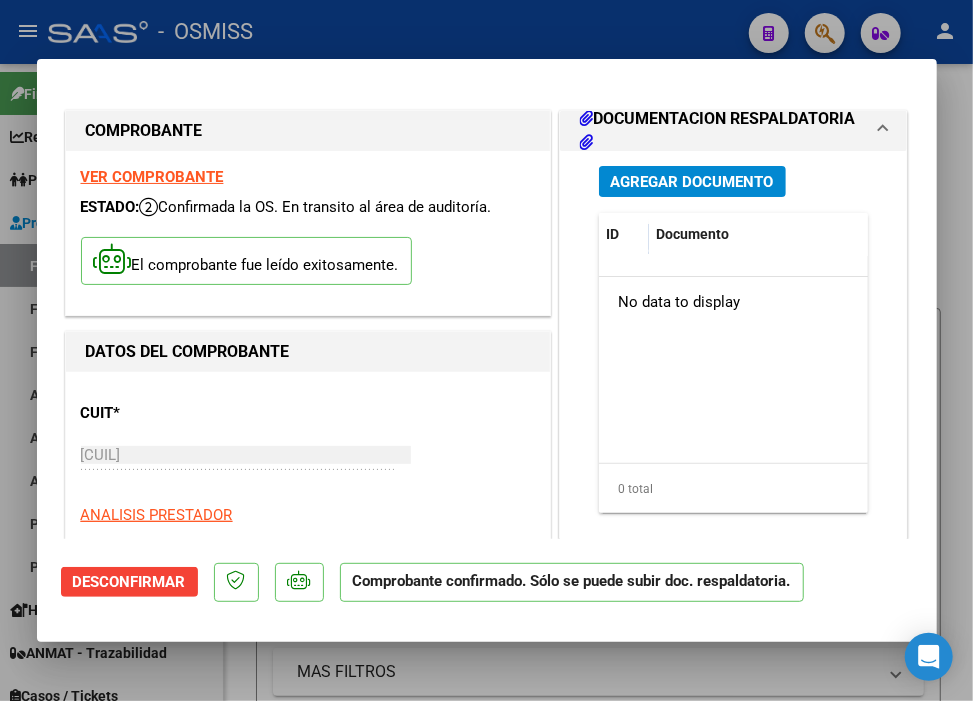 click at bounding box center [486, 350] 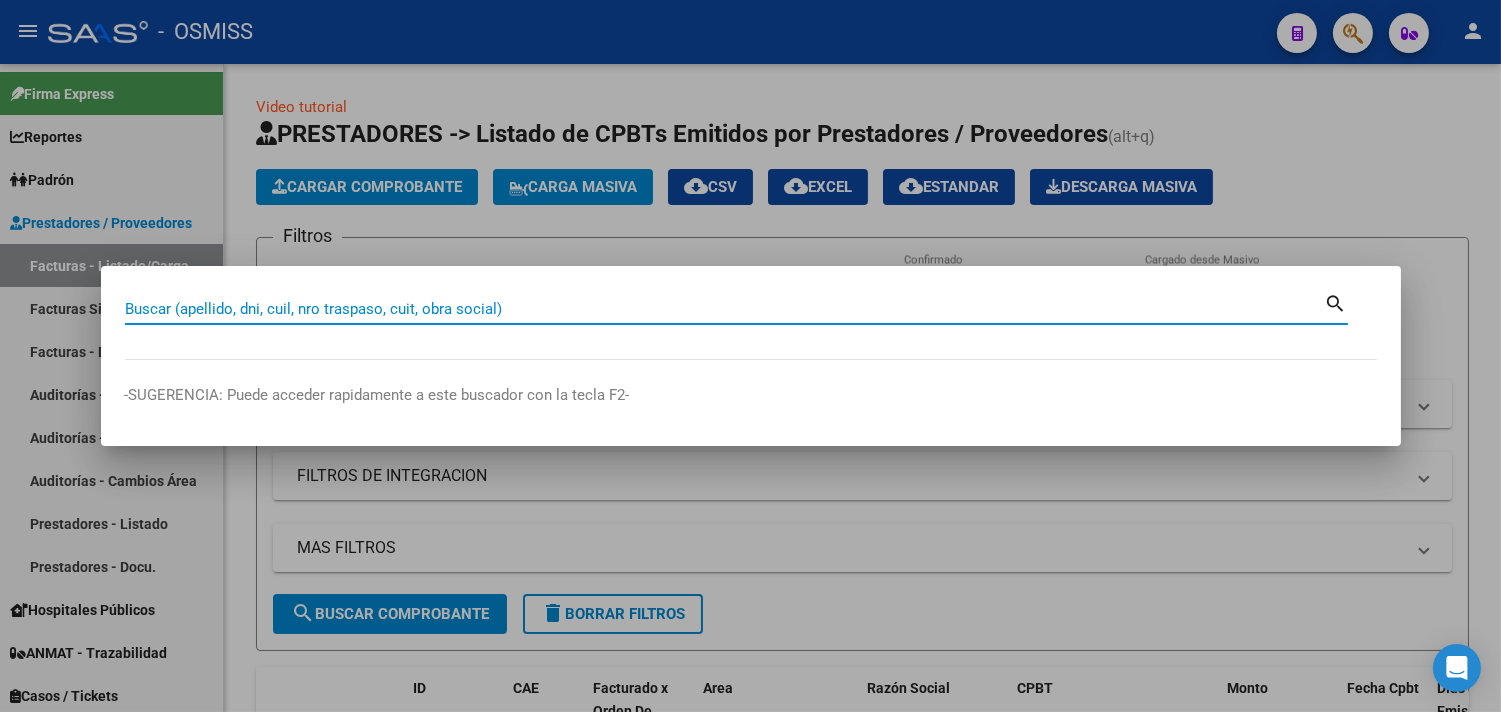 paste on "03-00004139" 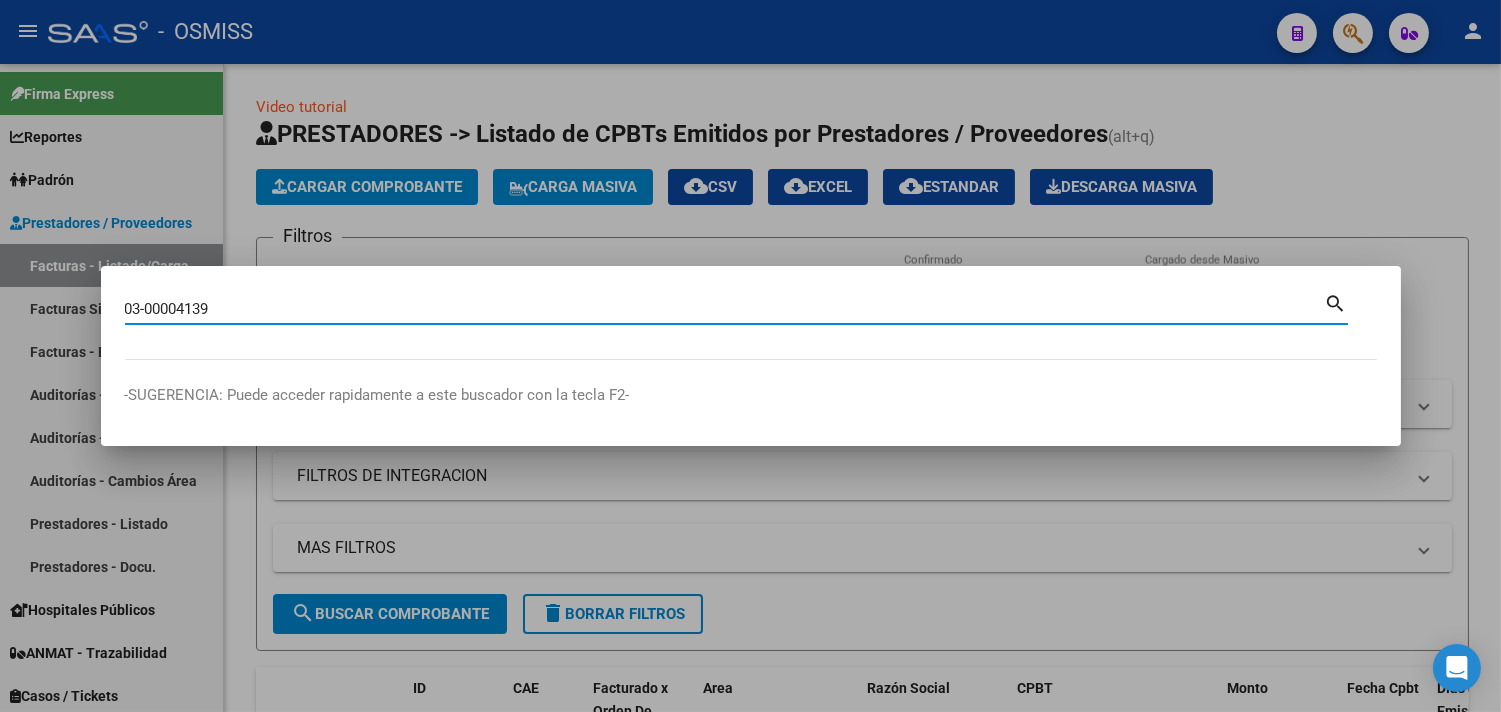 type on "03-00004139" 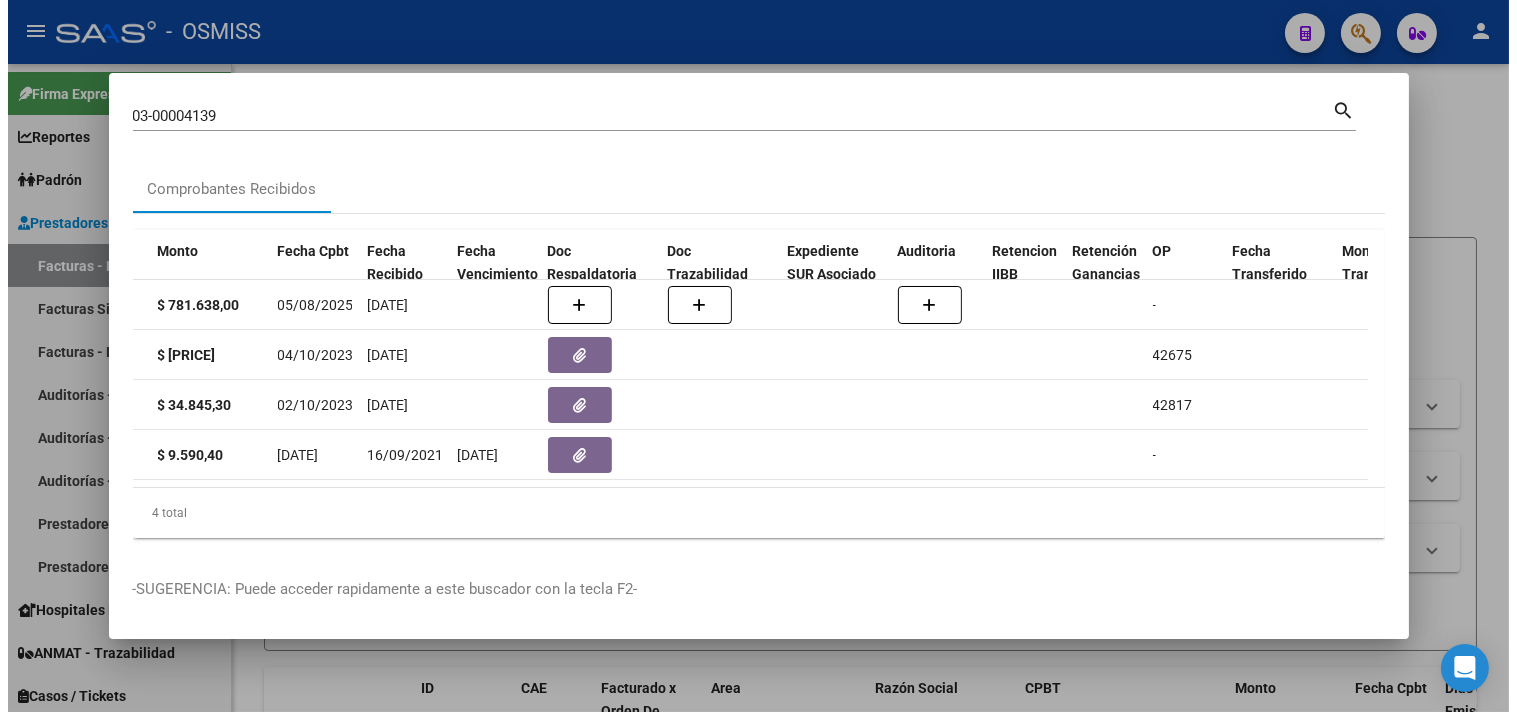 scroll, scrollTop: 0, scrollLeft: 718, axis: horizontal 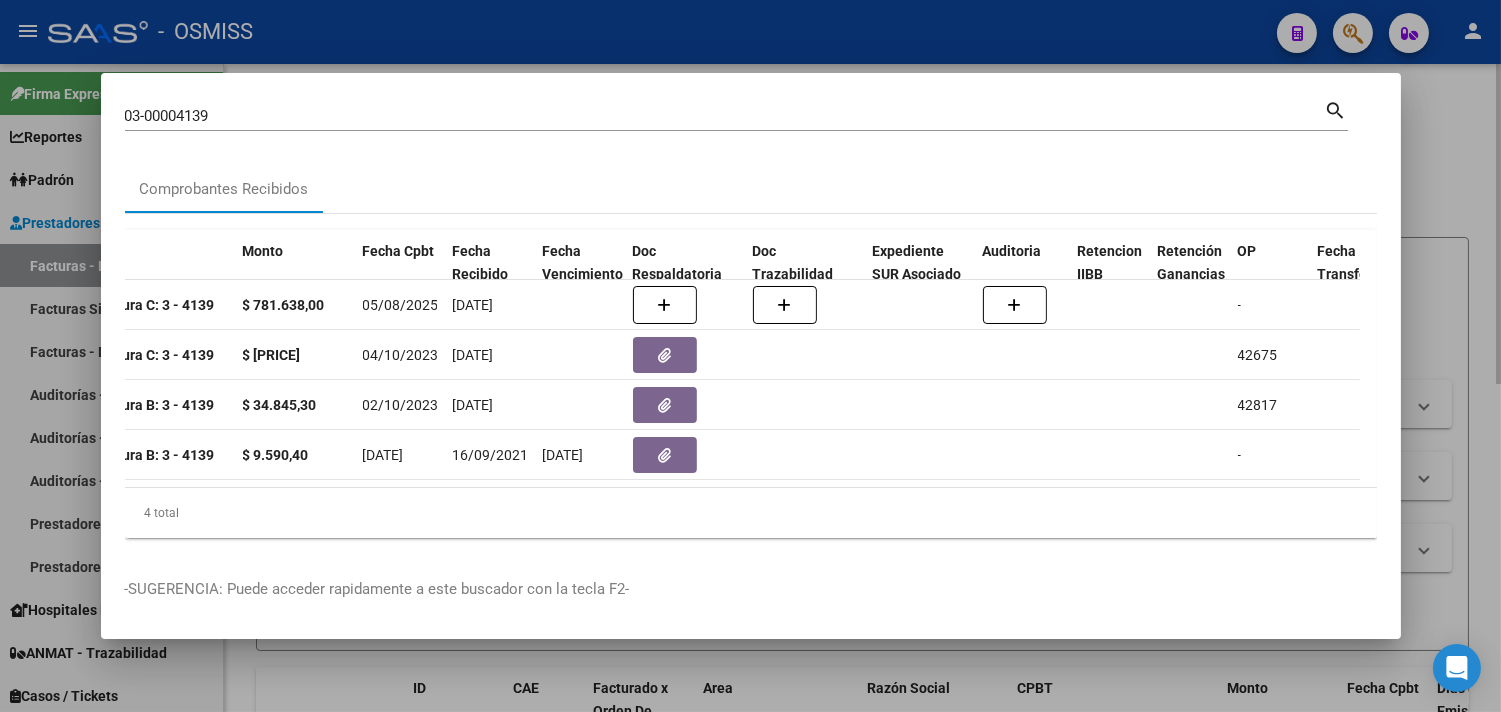 drag, startPoint x: 1446, startPoint y: 202, endPoint x: 1457, endPoint y: 221, distance: 21.954498 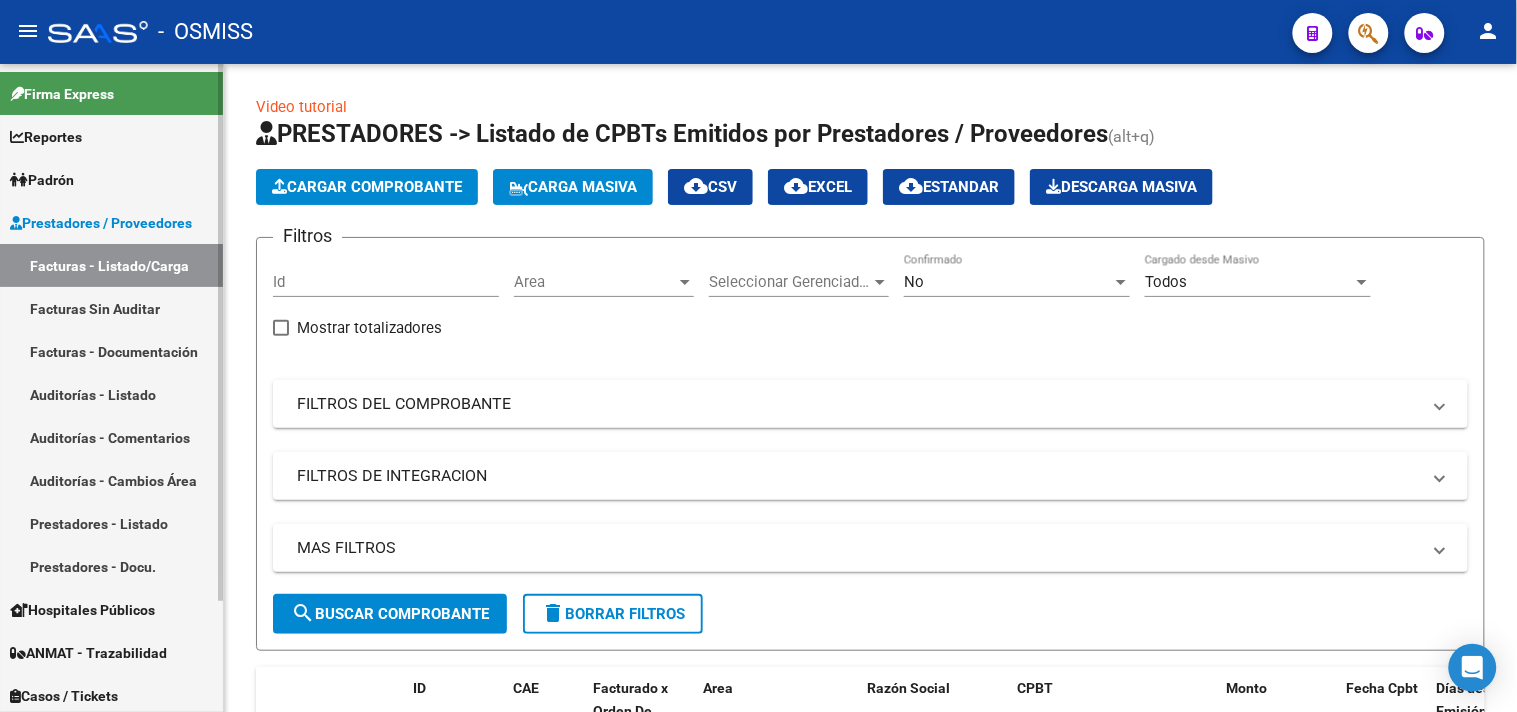click on "Facturas - Listado/Carga" at bounding box center [111, 265] 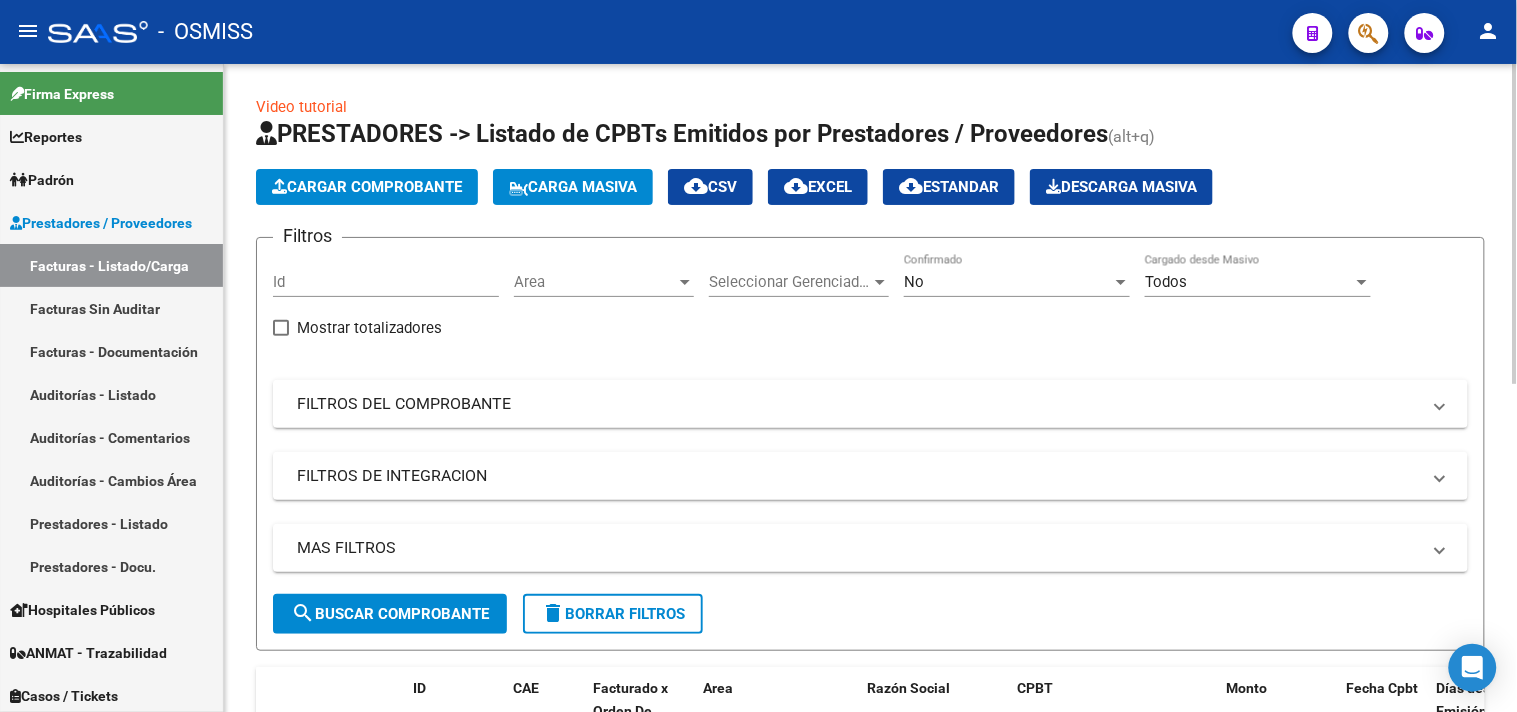 click on "Area" at bounding box center (595, 282) 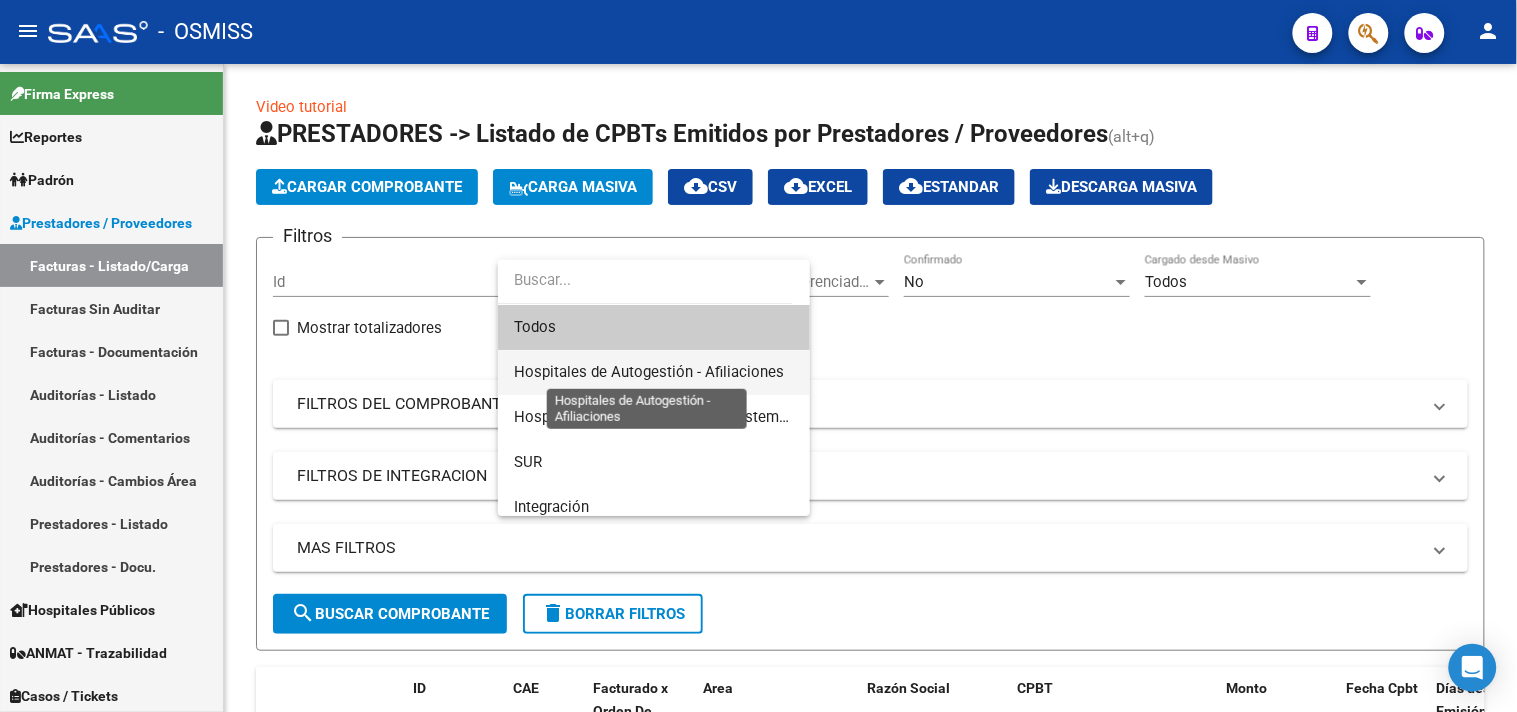 click on "Hospitales de Autogestión - Afiliaciones" at bounding box center [649, 372] 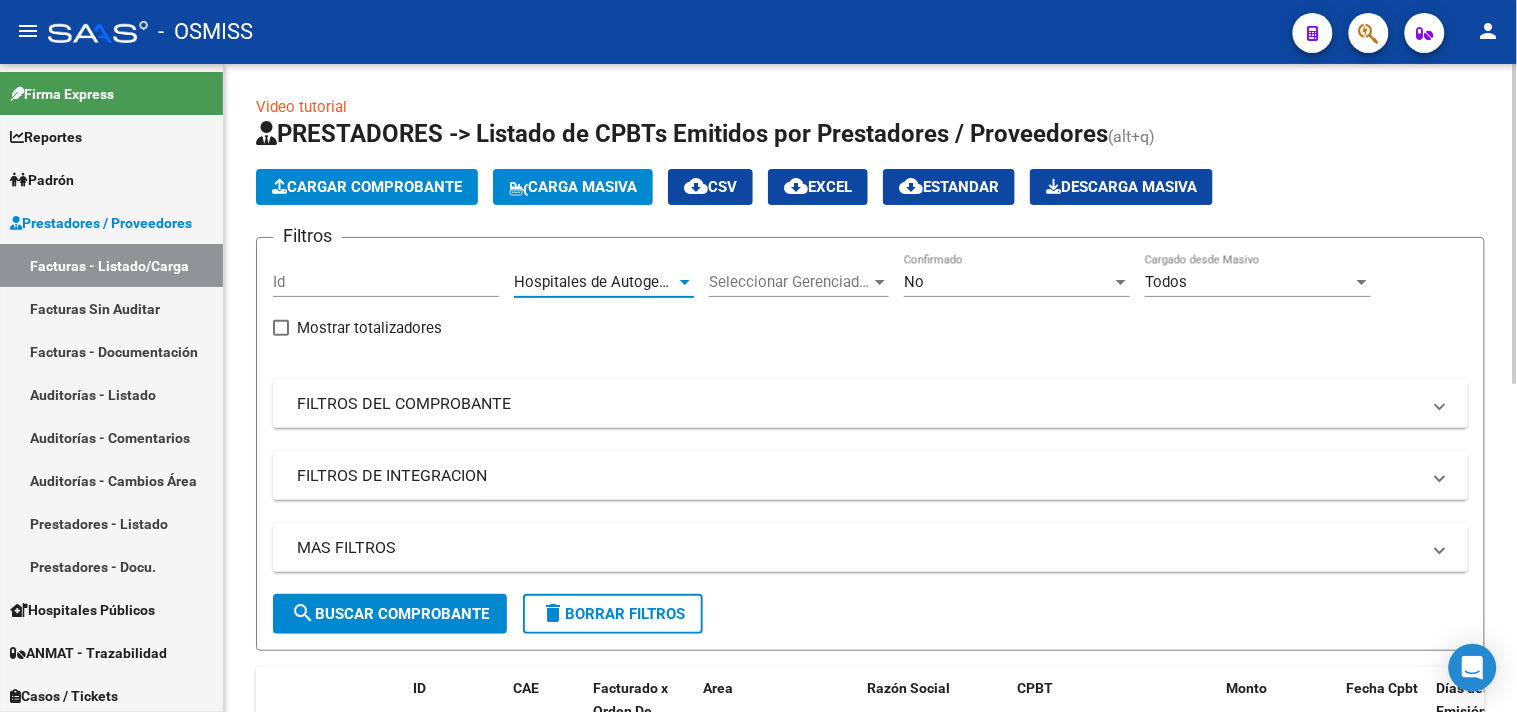 click on "No Confirmado" 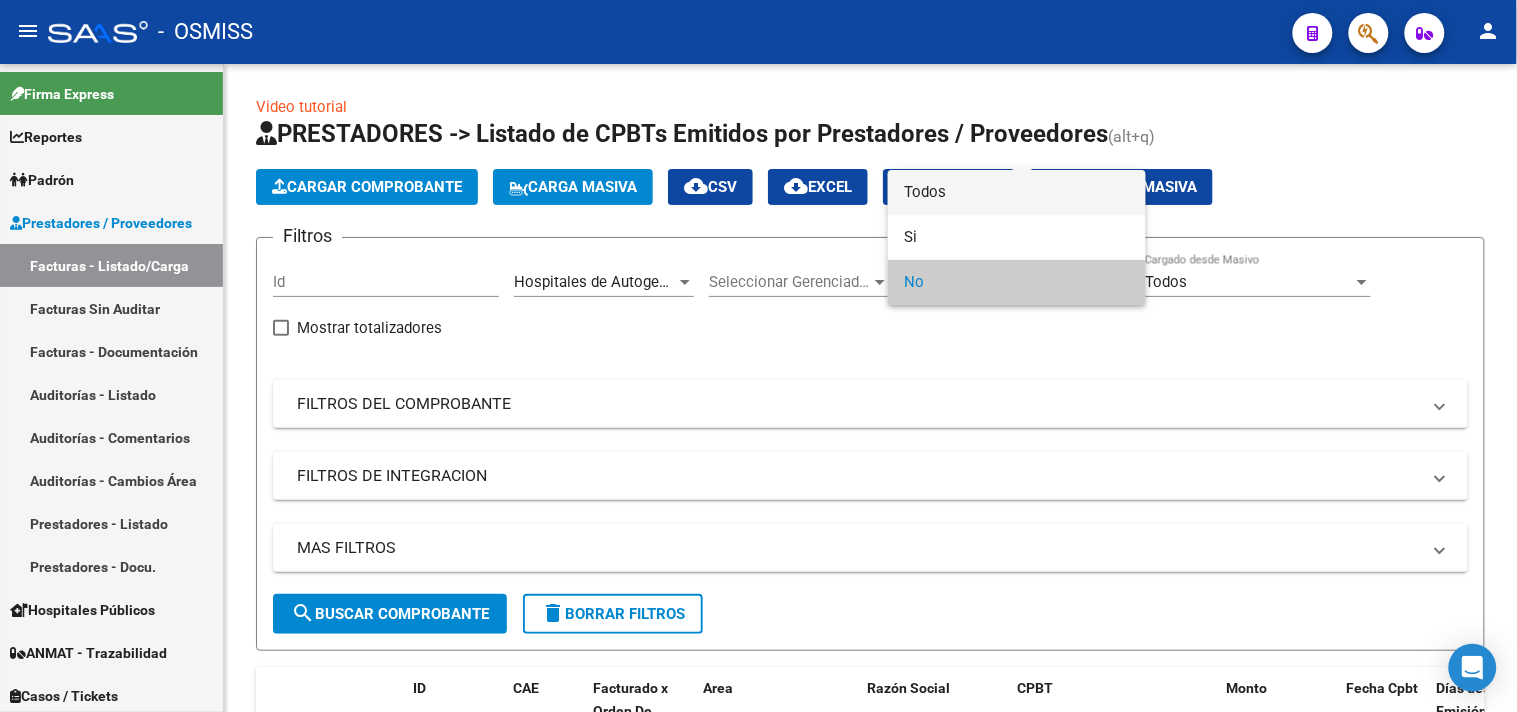click on "Todos" at bounding box center [1017, 192] 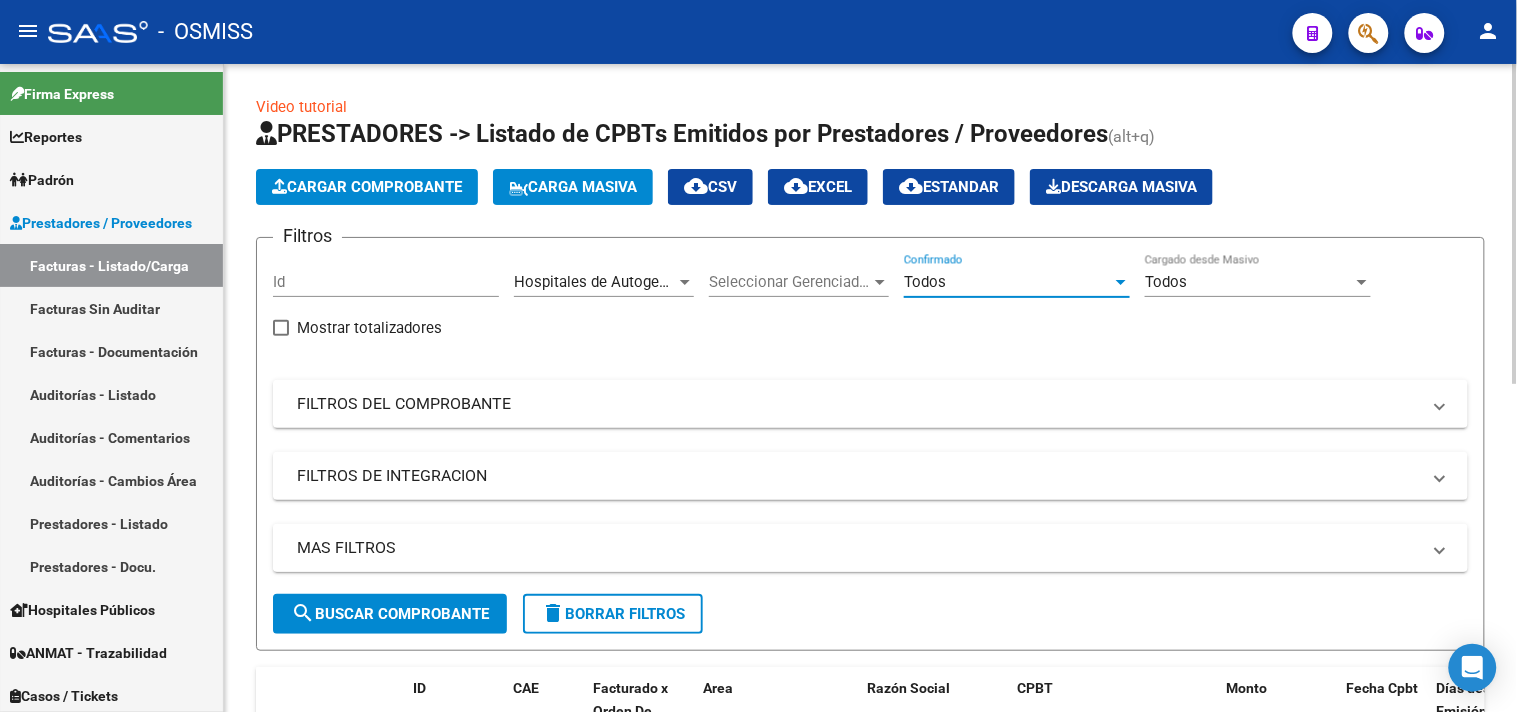 click on "MAS FILTROS" at bounding box center (870, 548) 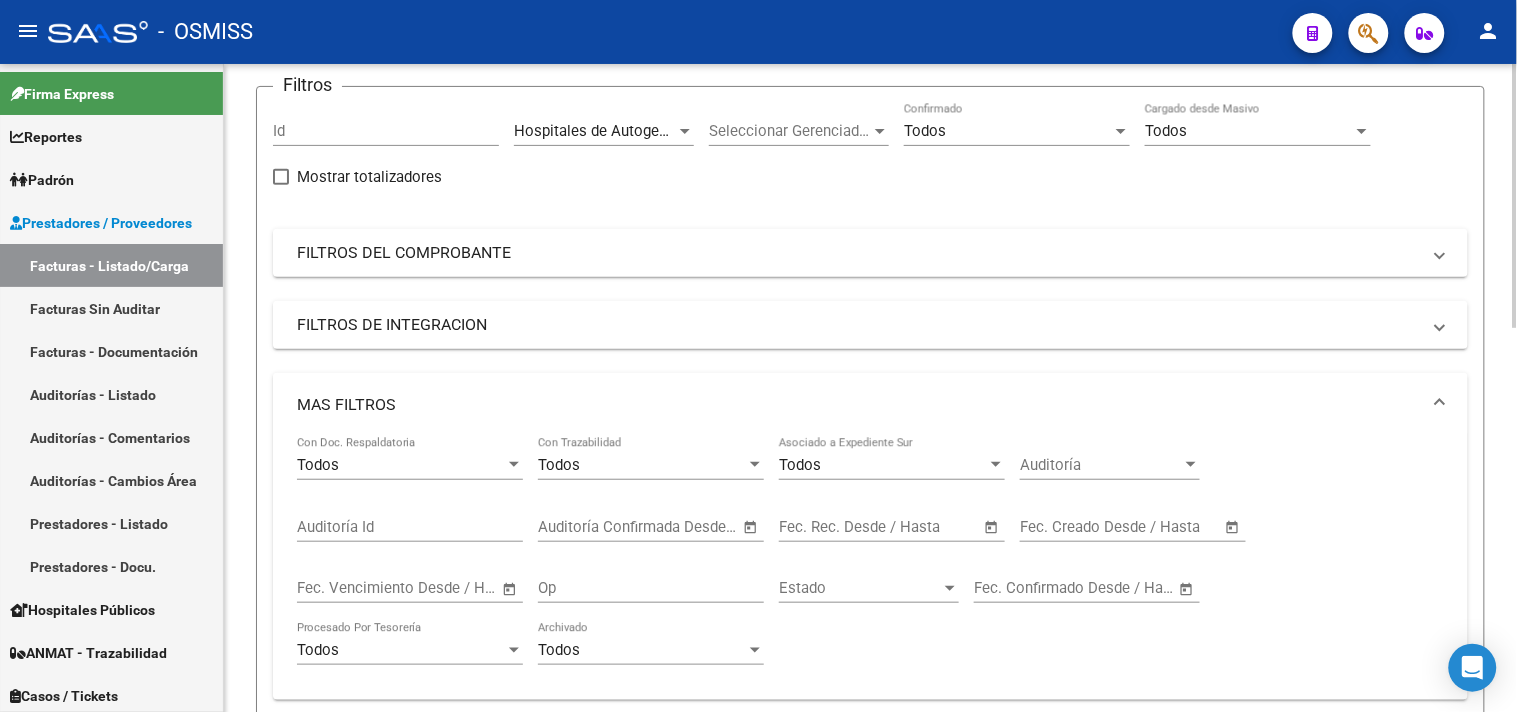 scroll, scrollTop: 333, scrollLeft: 0, axis: vertical 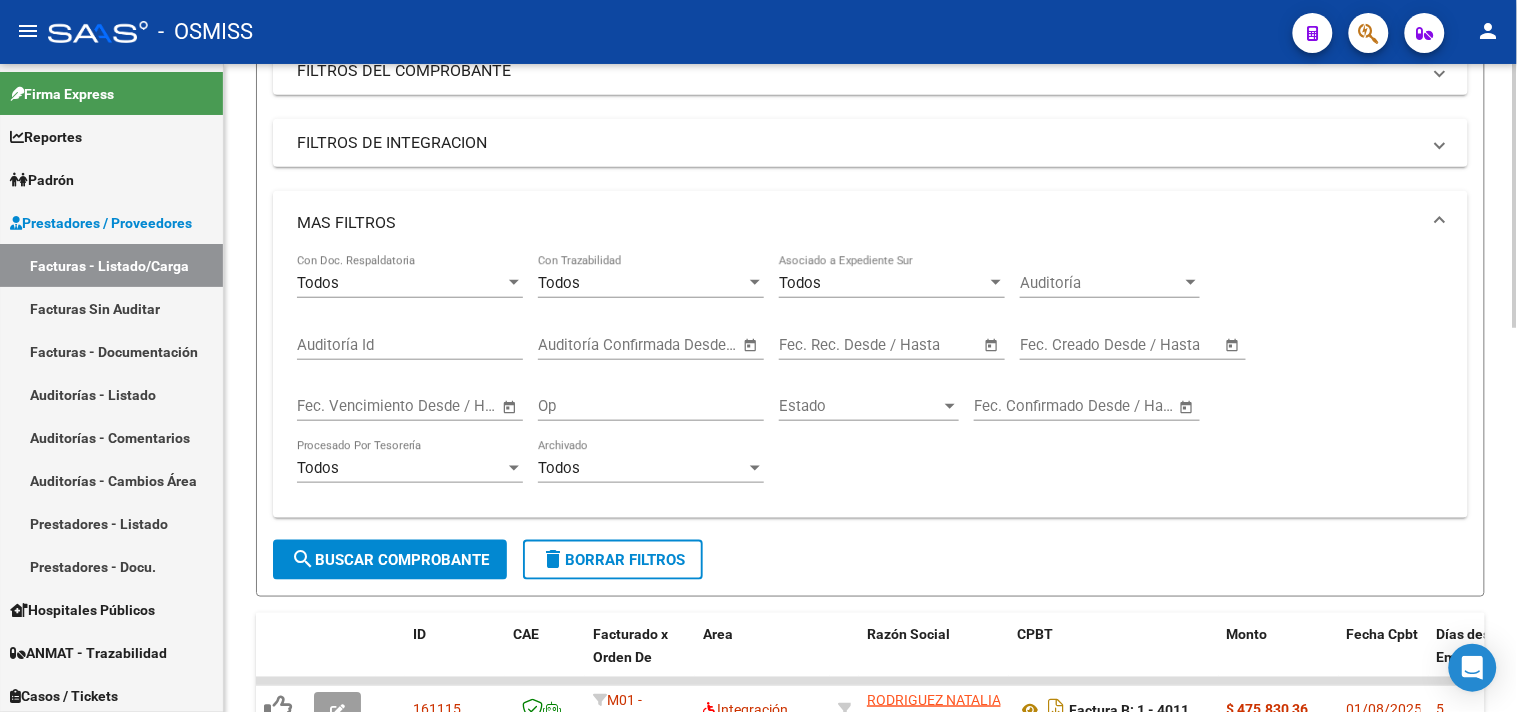 click on "–" at bounding box center [1094, 345] 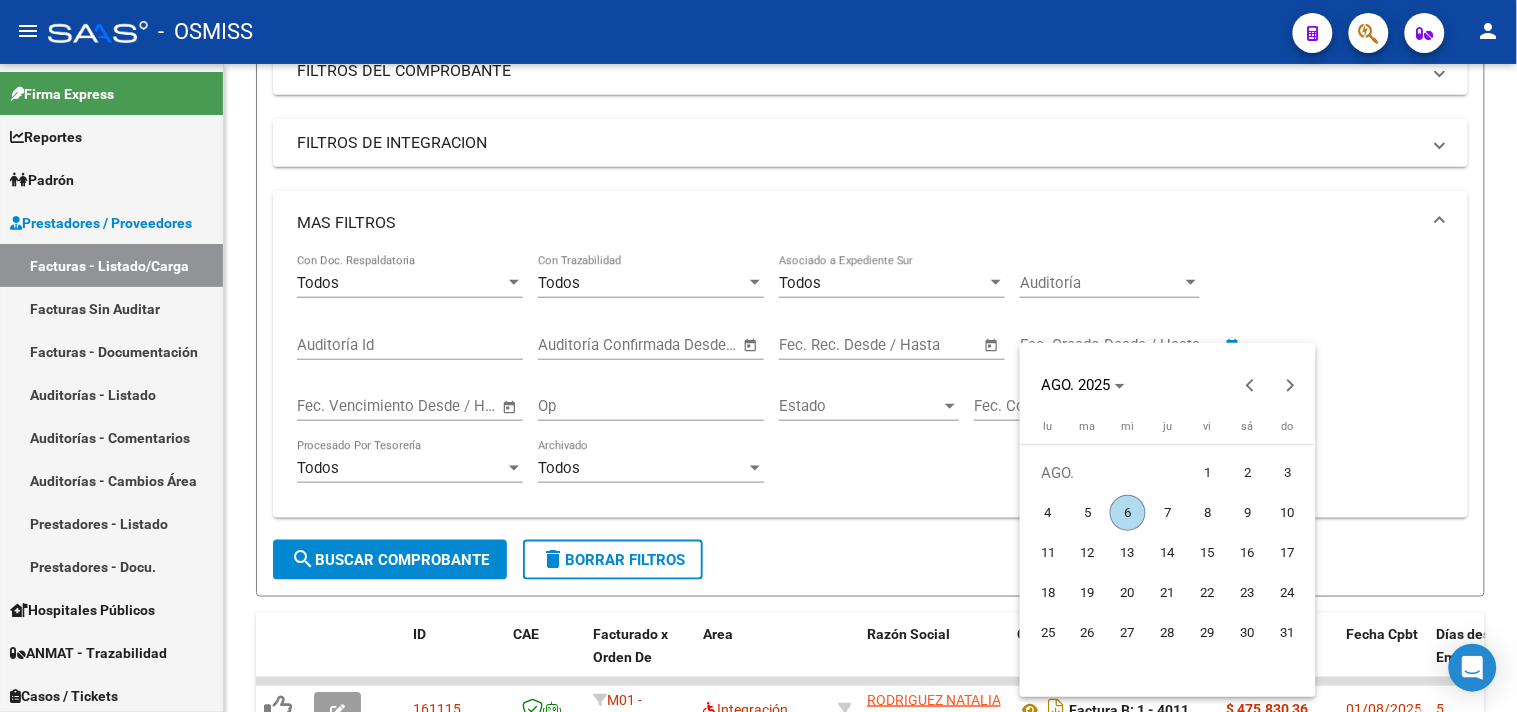 click on "6" at bounding box center [1128, 513] 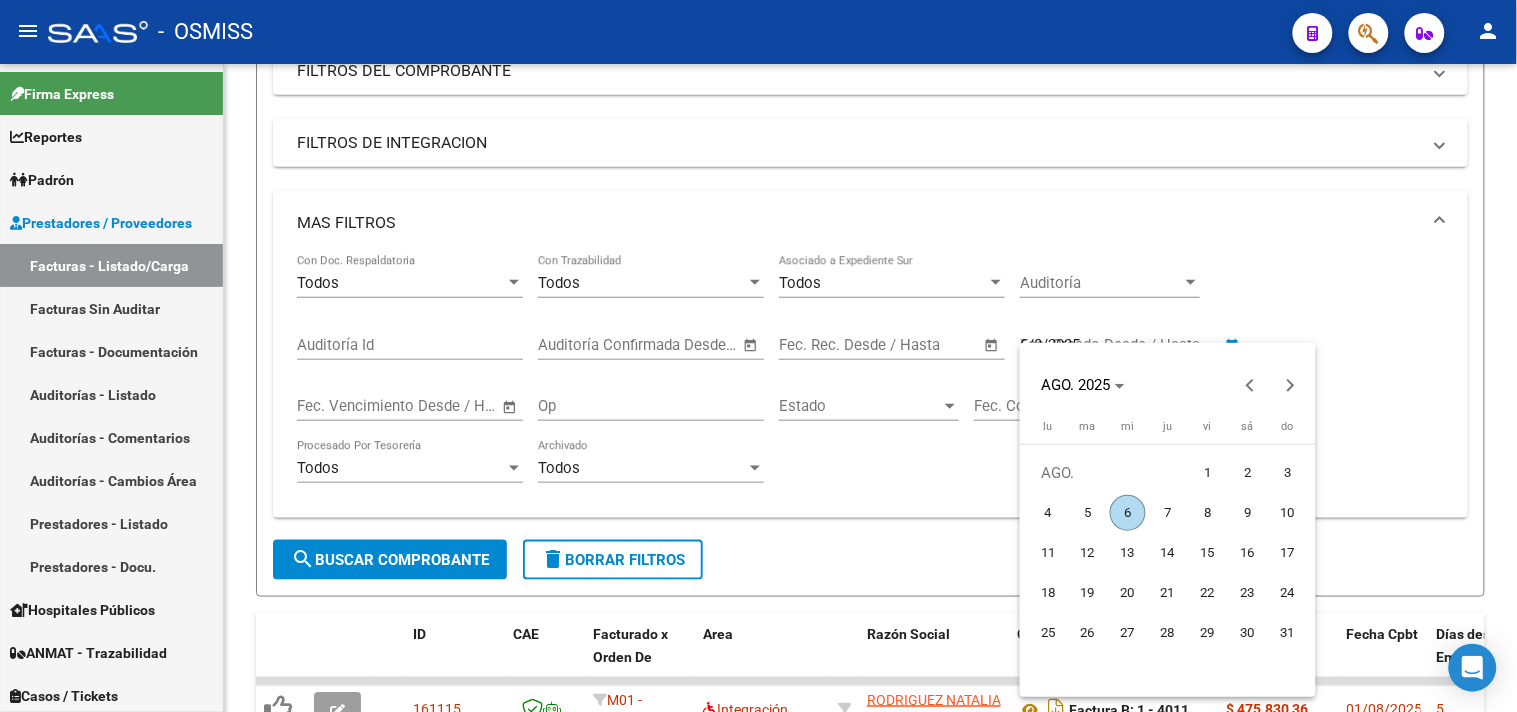 click on "6" at bounding box center [1128, 513] 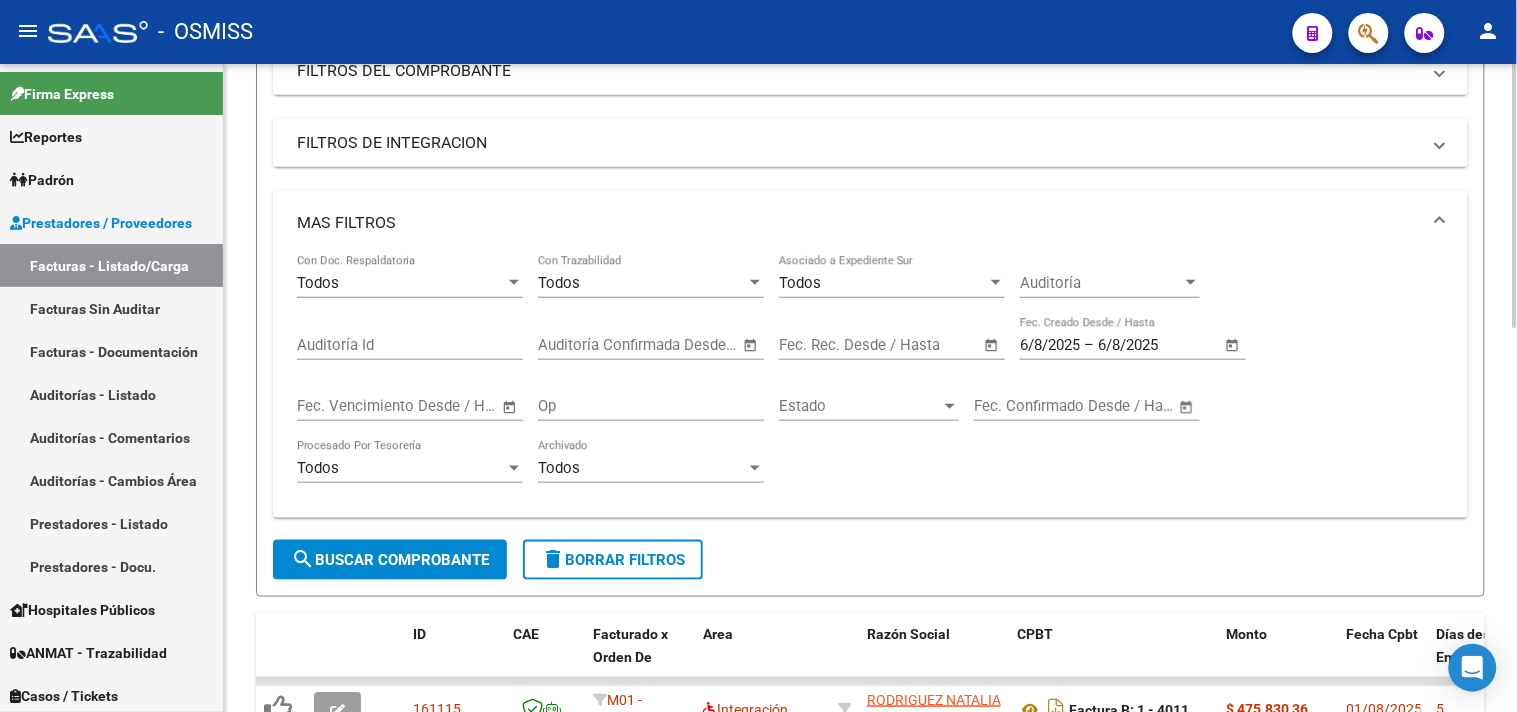click on "search  Buscar Comprobante" 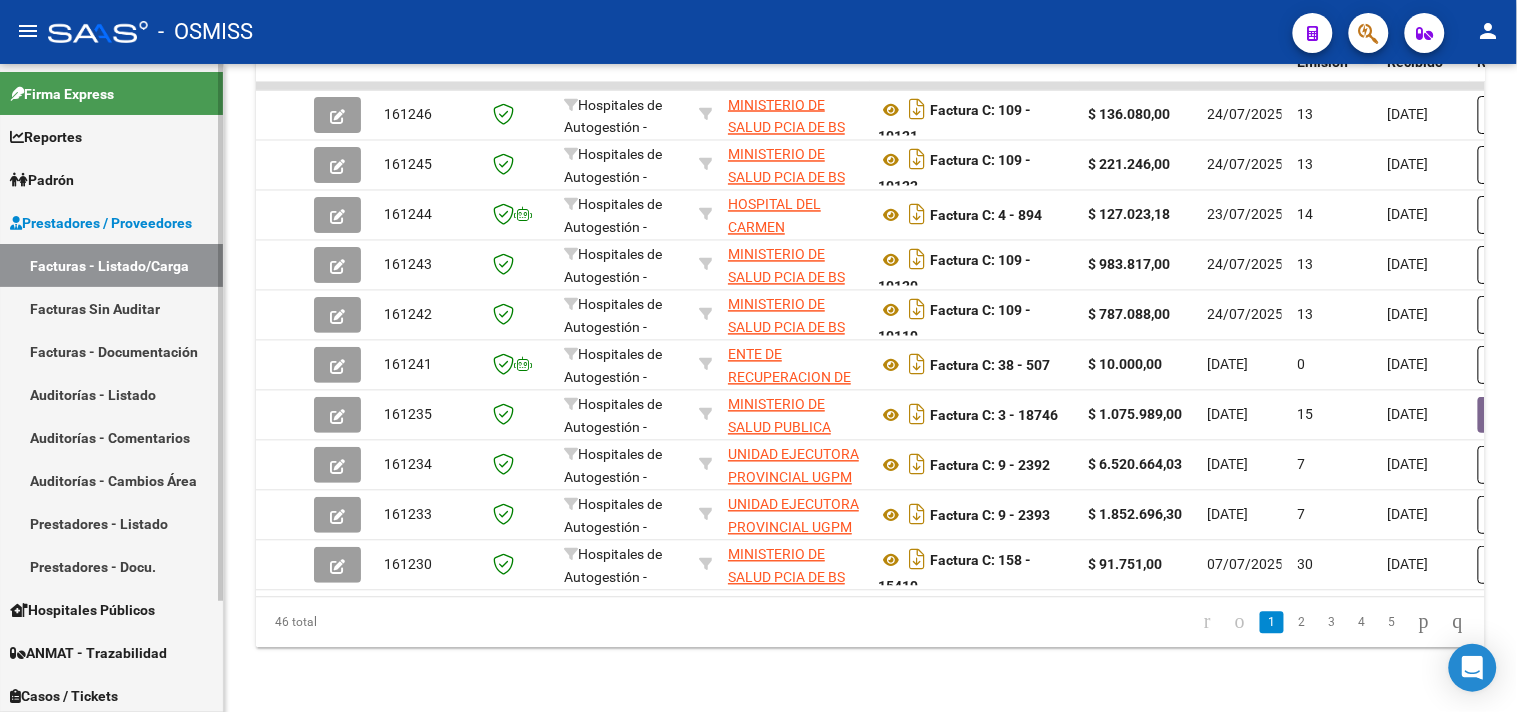 scroll, scrollTop: 833, scrollLeft: 0, axis: vertical 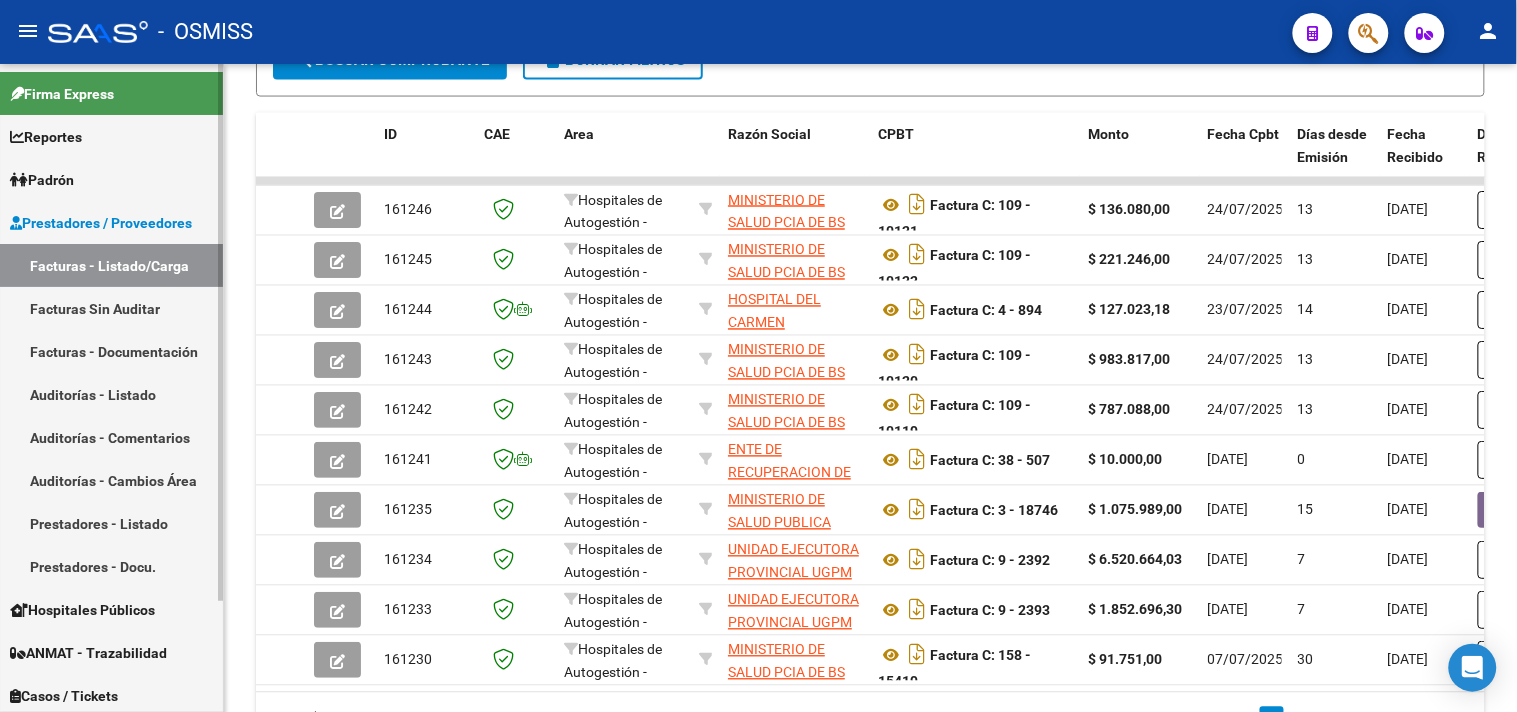 click on "Facturas - Listado/Carga" at bounding box center [111, 265] 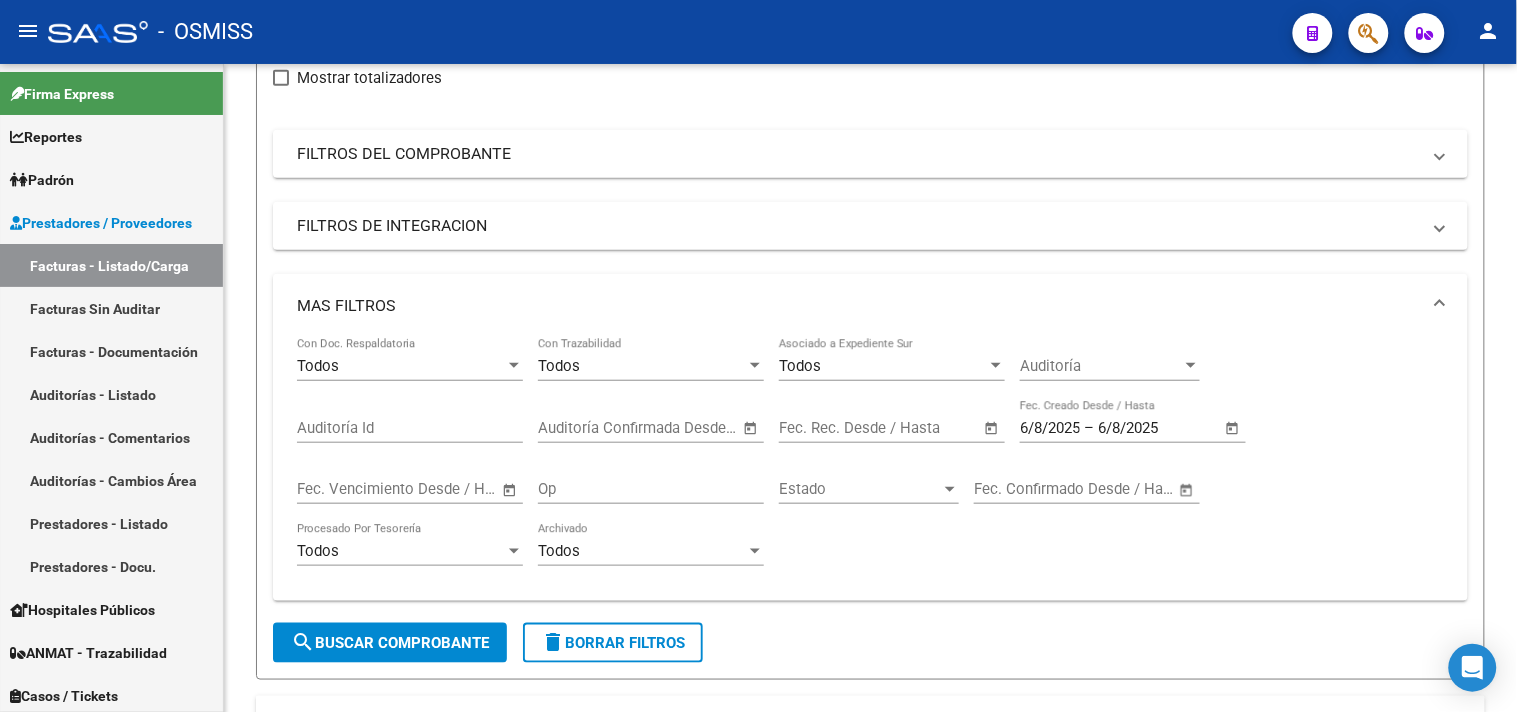 scroll, scrollTop: 166, scrollLeft: 0, axis: vertical 